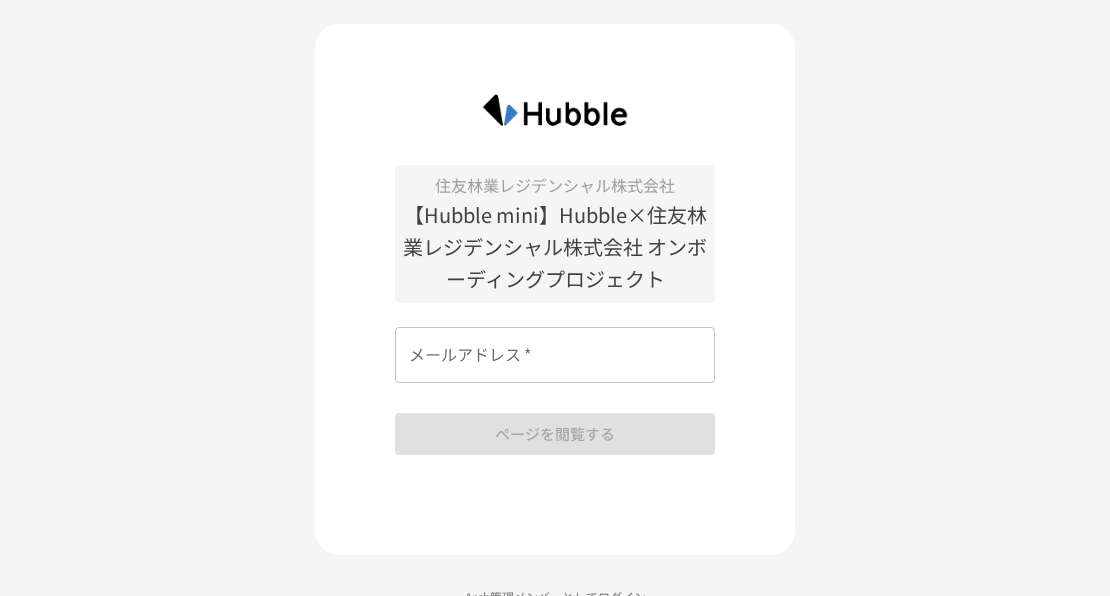 scroll, scrollTop: 0, scrollLeft: 0, axis: both 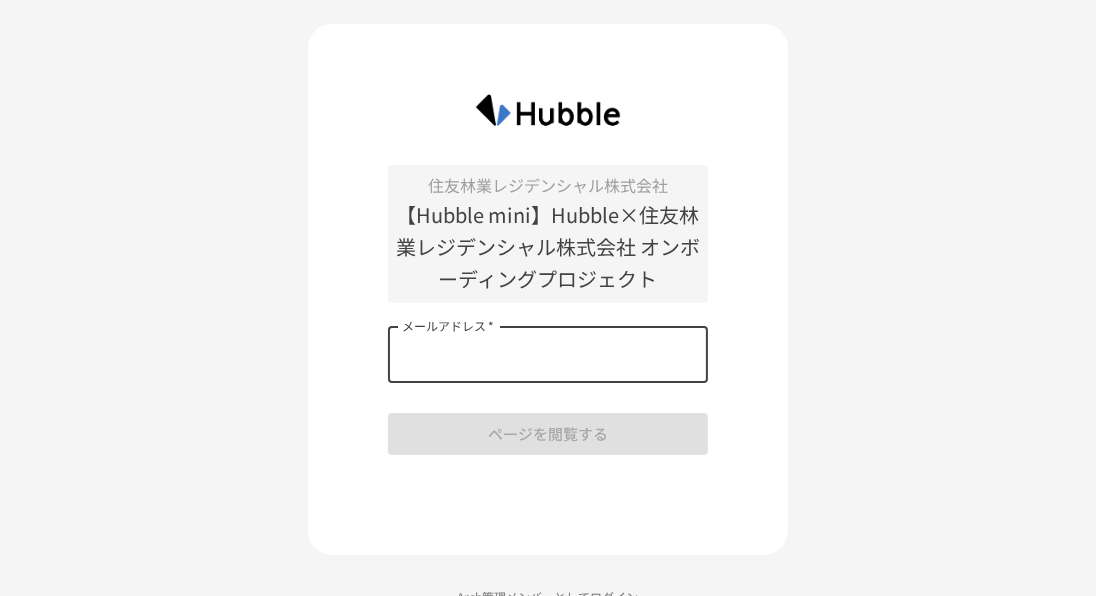click on "メールアドレス   *" at bounding box center [548, 355] 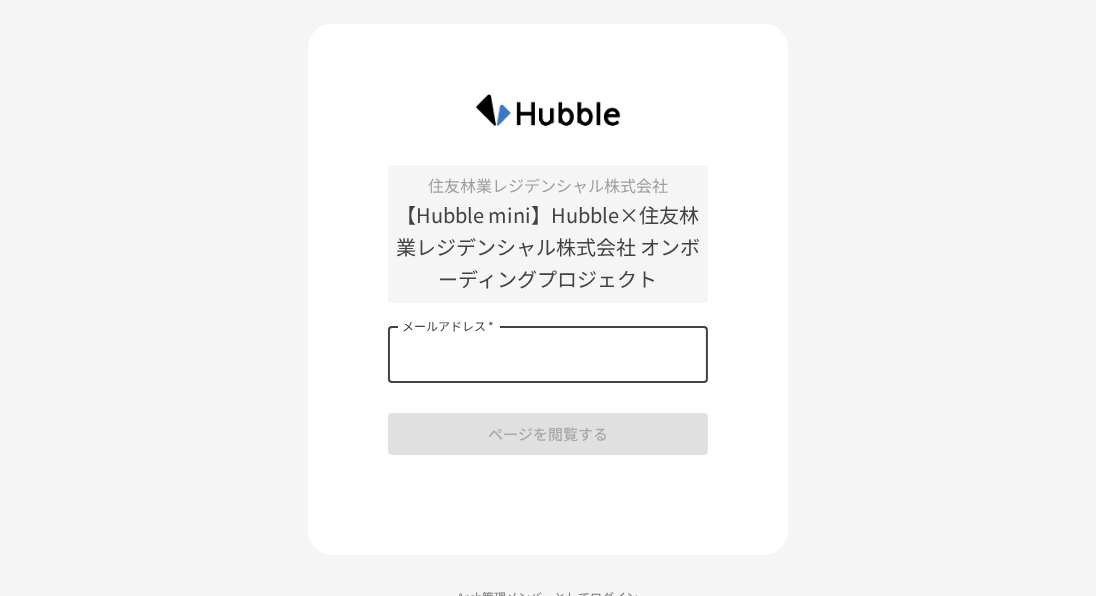 type on "**********" 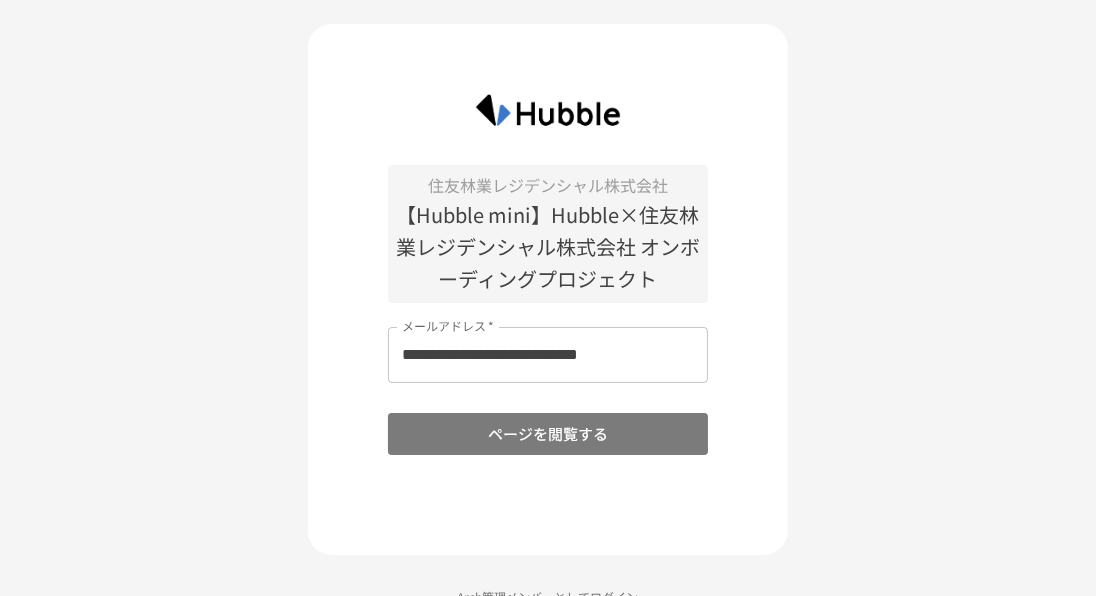 click on "ページを閲覧する" at bounding box center (548, 434) 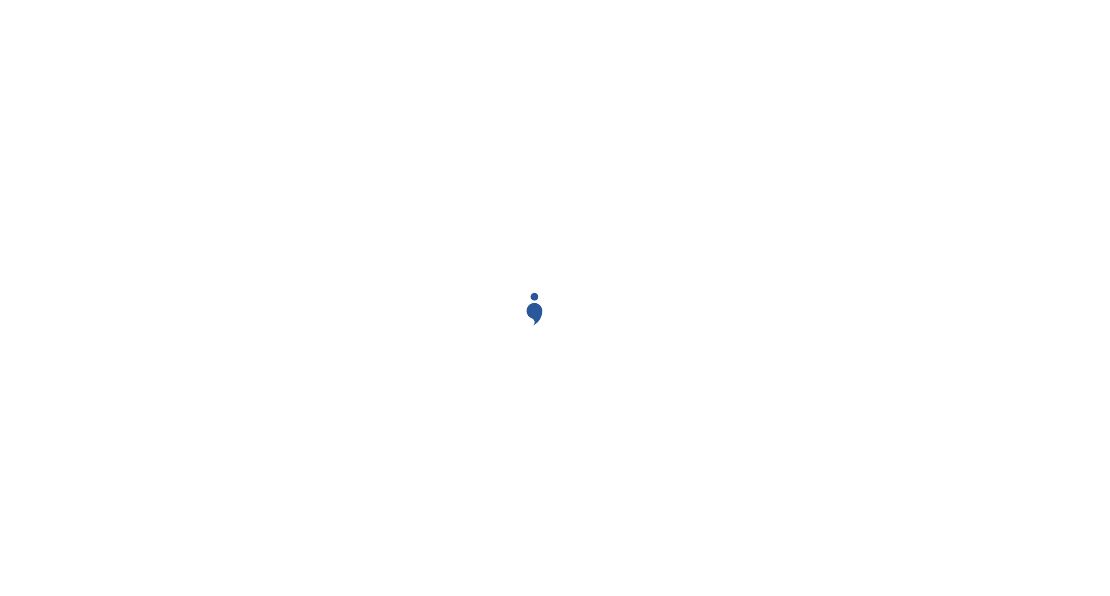 scroll, scrollTop: 0, scrollLeft: 0, axis: both 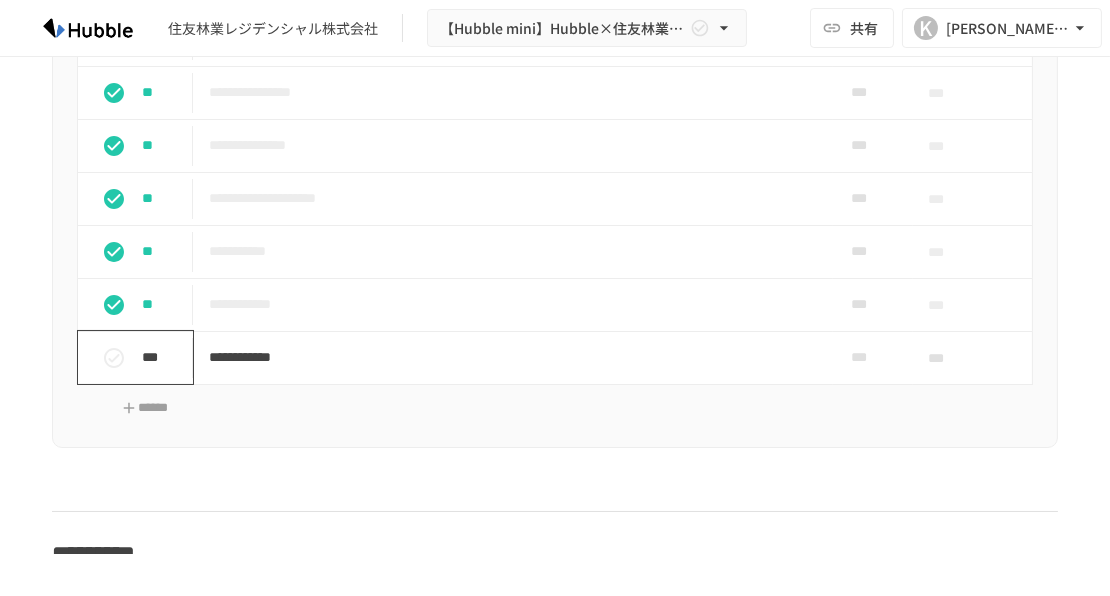 click on "***" at bounding box center (163, 357) 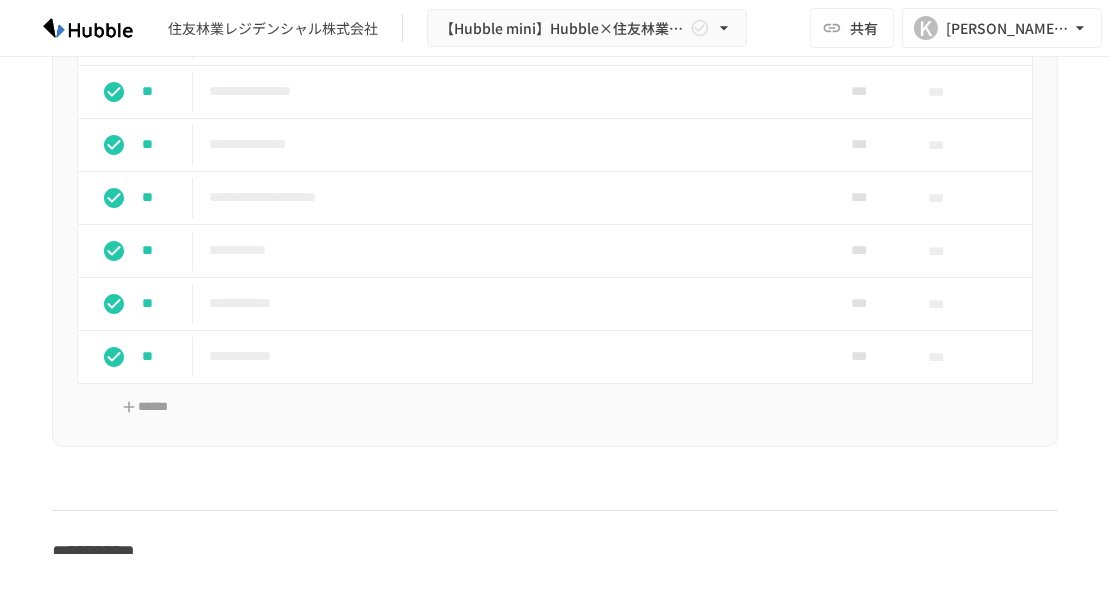 scroll, scrollTop: 1566, scrollLeft: 0, axis: vertical 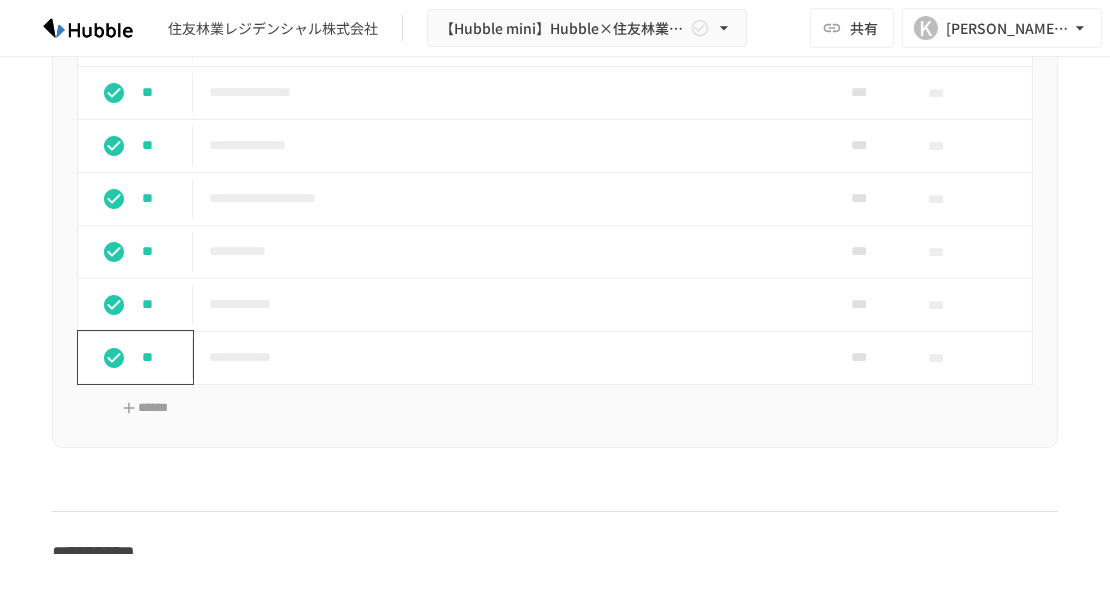 click on "**" at bounding box center (163, 357) 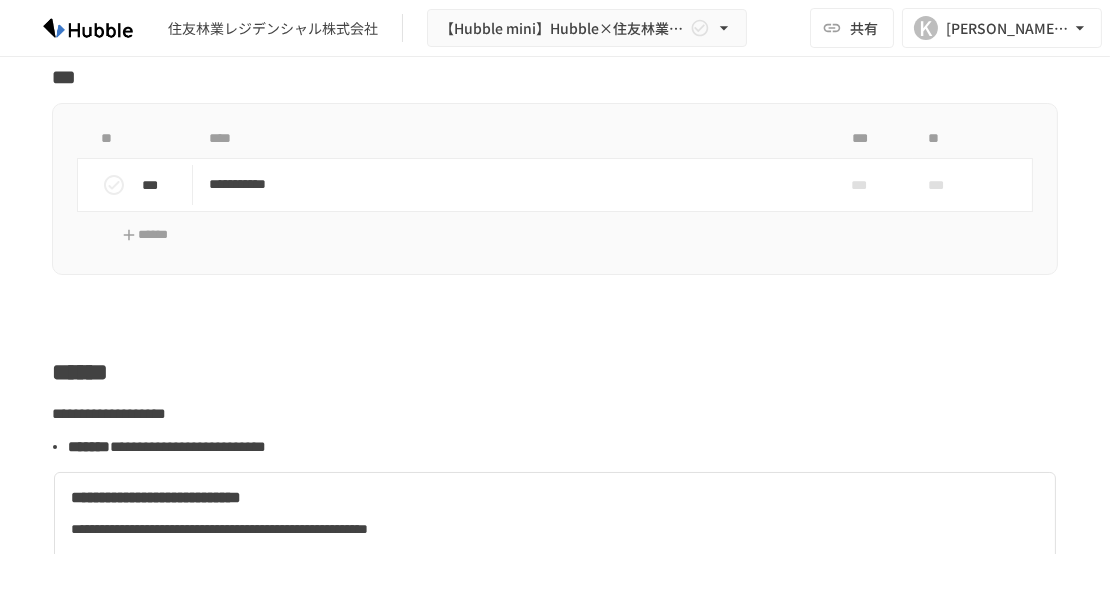 scroll, scrollTop: 4012, scrollLeft: 0, axis: vertical 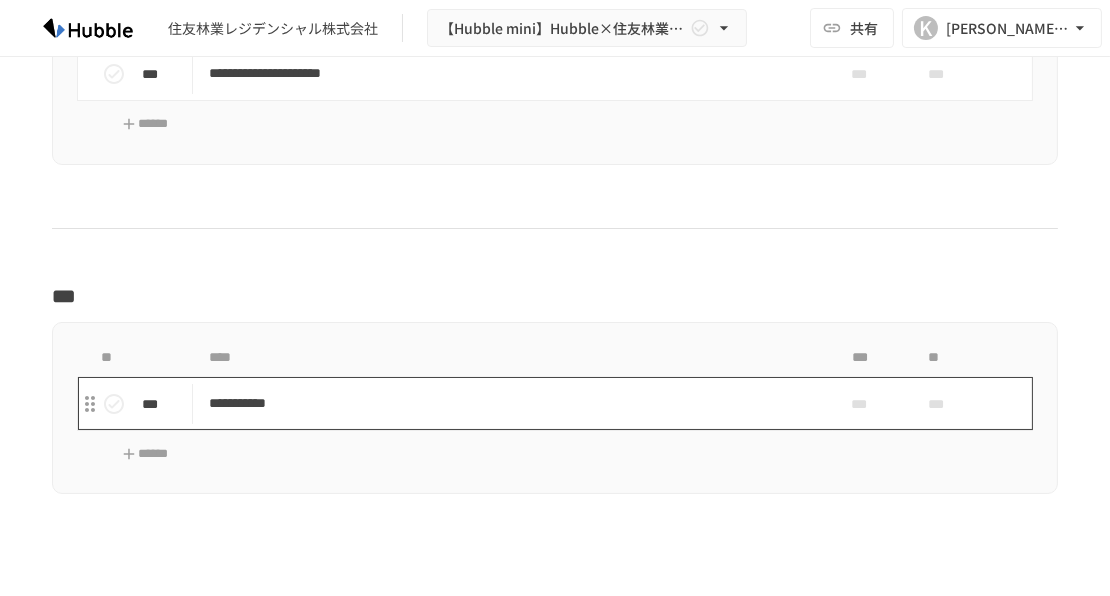 click on "**********" at bounding box center [513, 403] 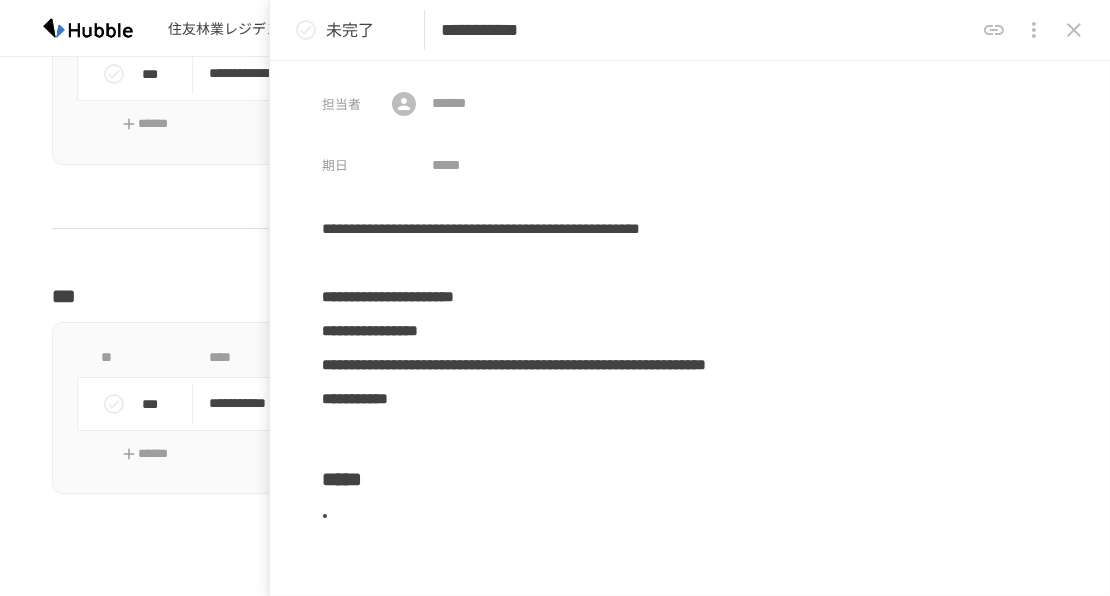 click on "***" at bounding box center (555, 296) 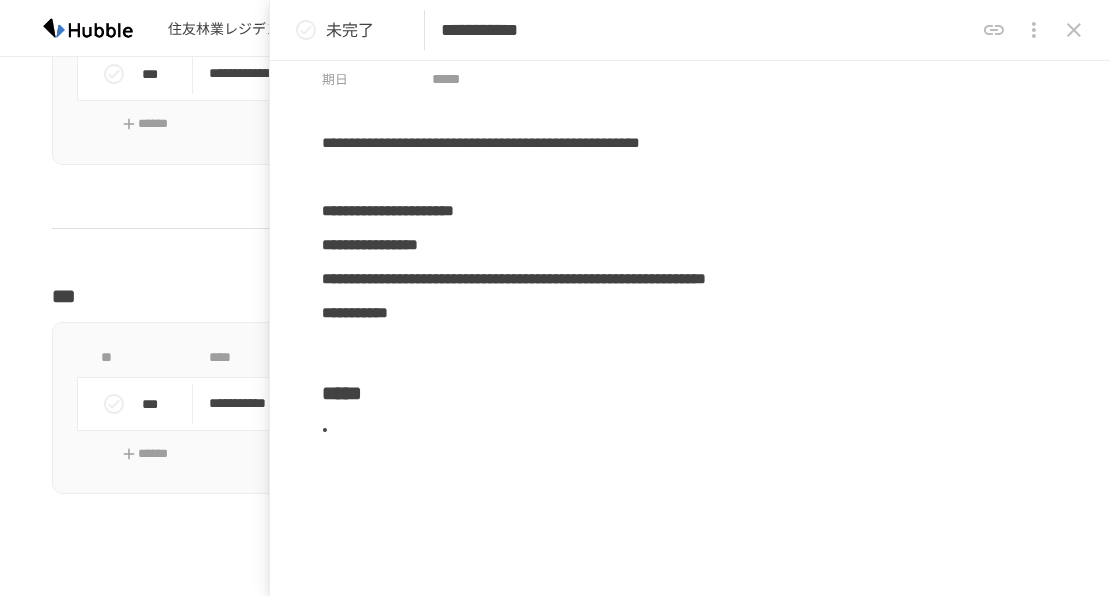 scroll, scrollTop: 93, scrollLeft: 0, axis: vertical 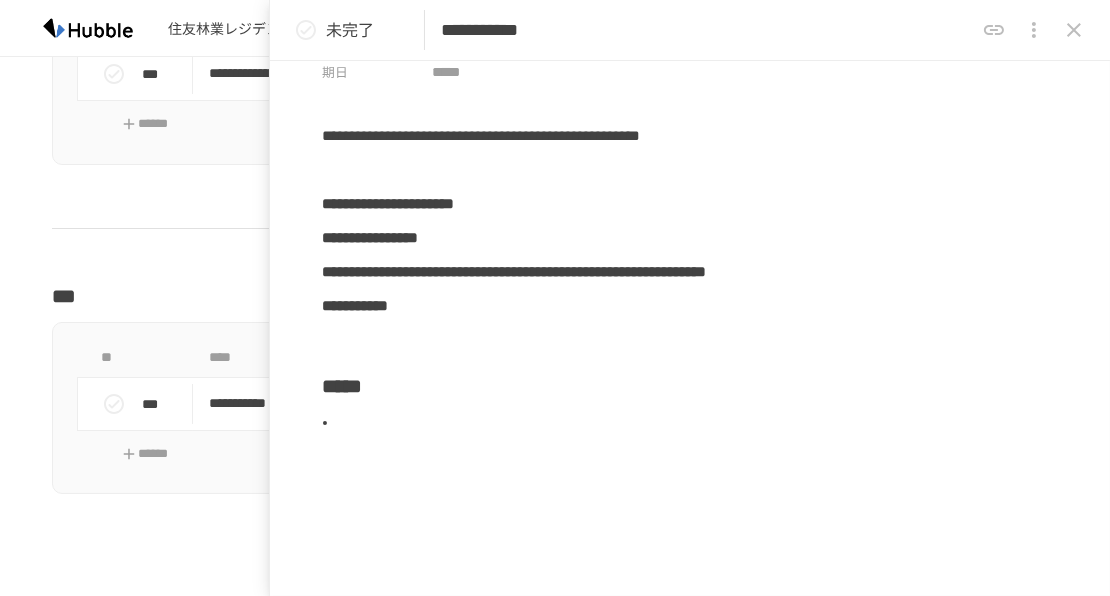click at bounding box center (555, 536) 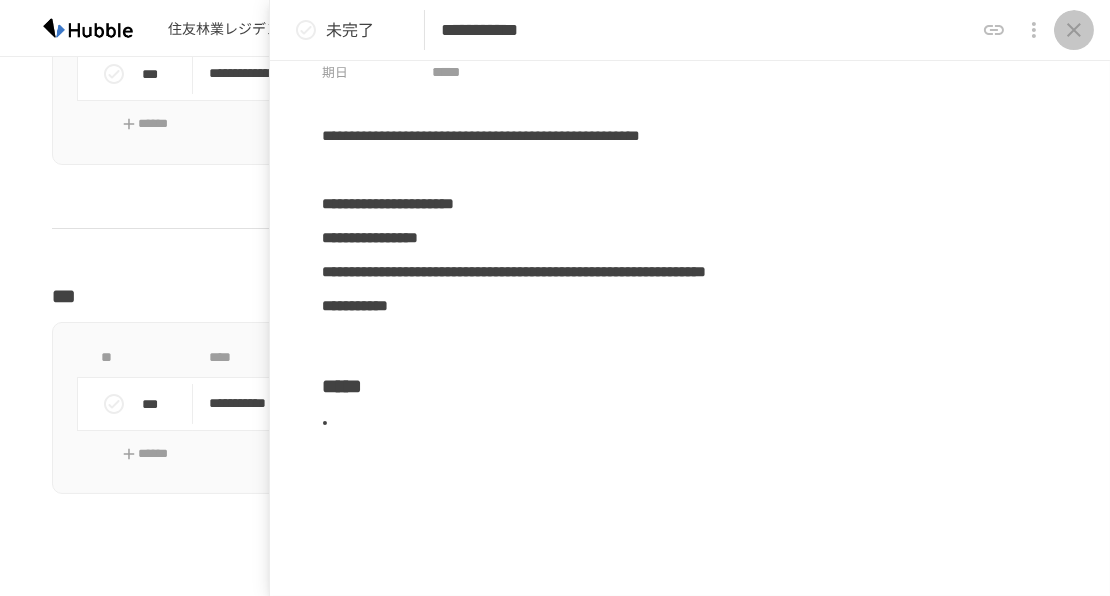 click 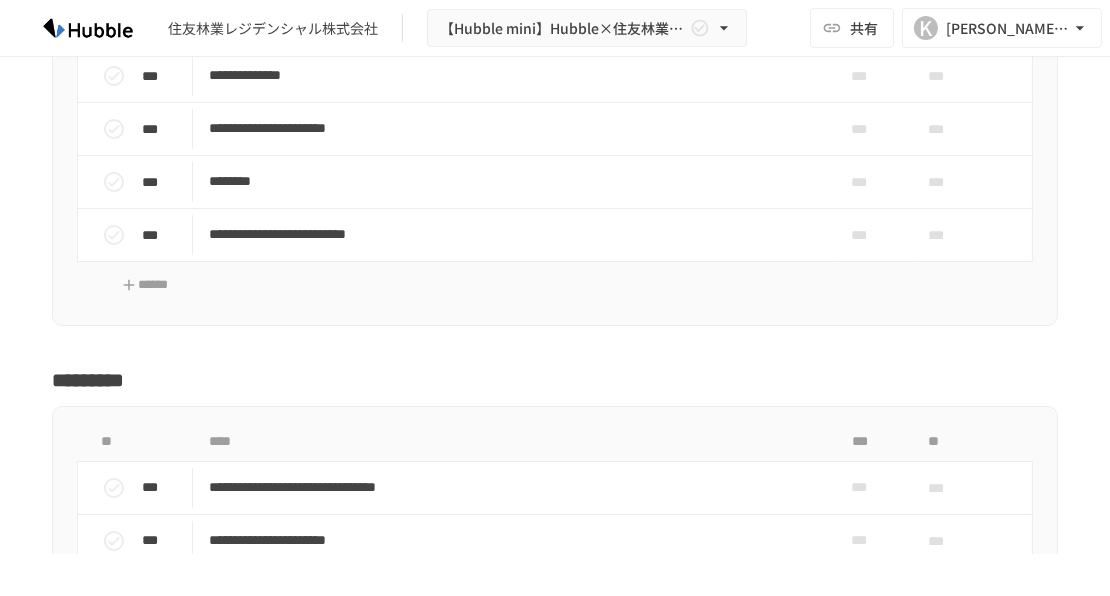 scroll, scrollTop: 2209, scrollLeft: 0, axis: vertical 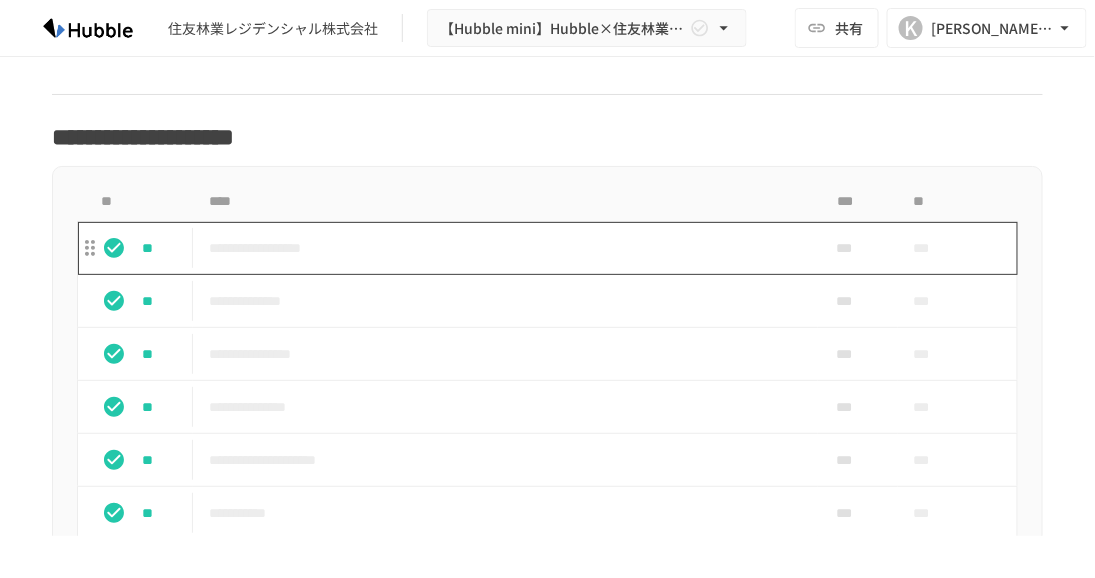 click on "**********" at bounding box center [505, 248] 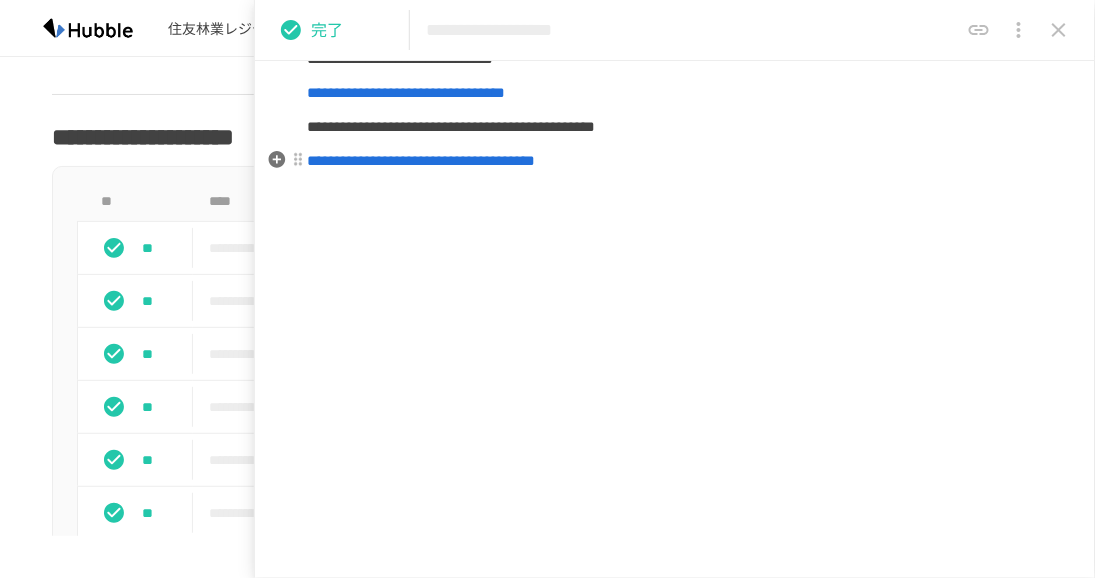 scroll, scrollTop: 233, scrollLeft: 0, axis: vertical 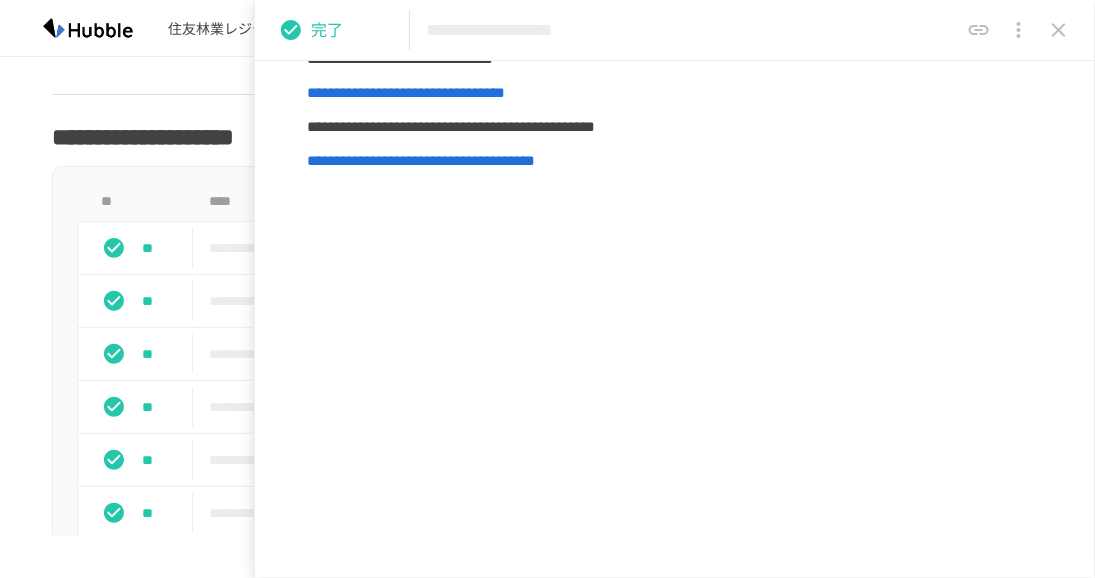 click 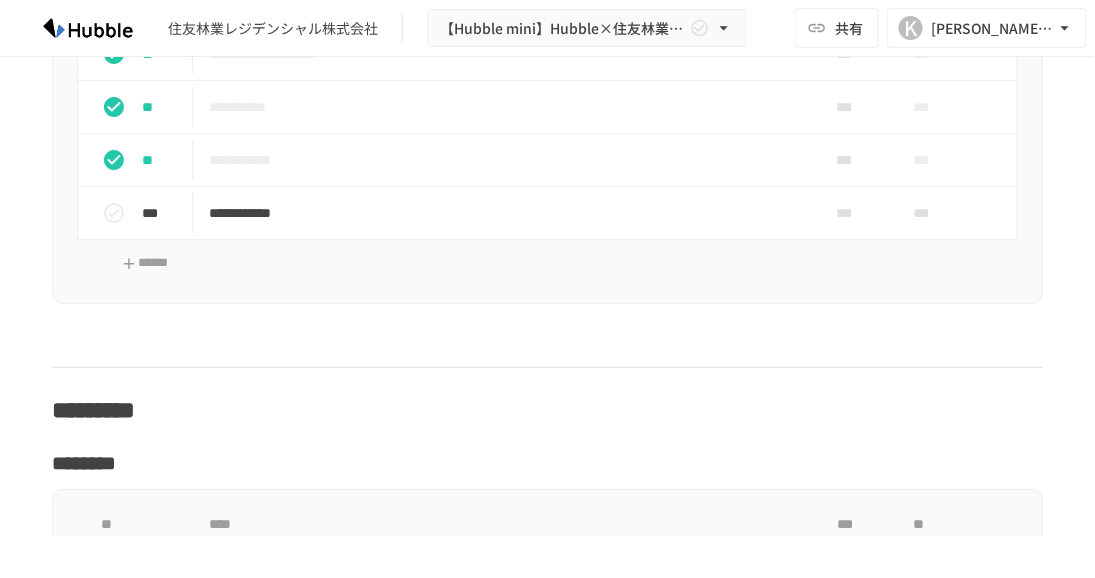 scroll, scrollTop: 1699, scrollLeft: 0, axis: vertical 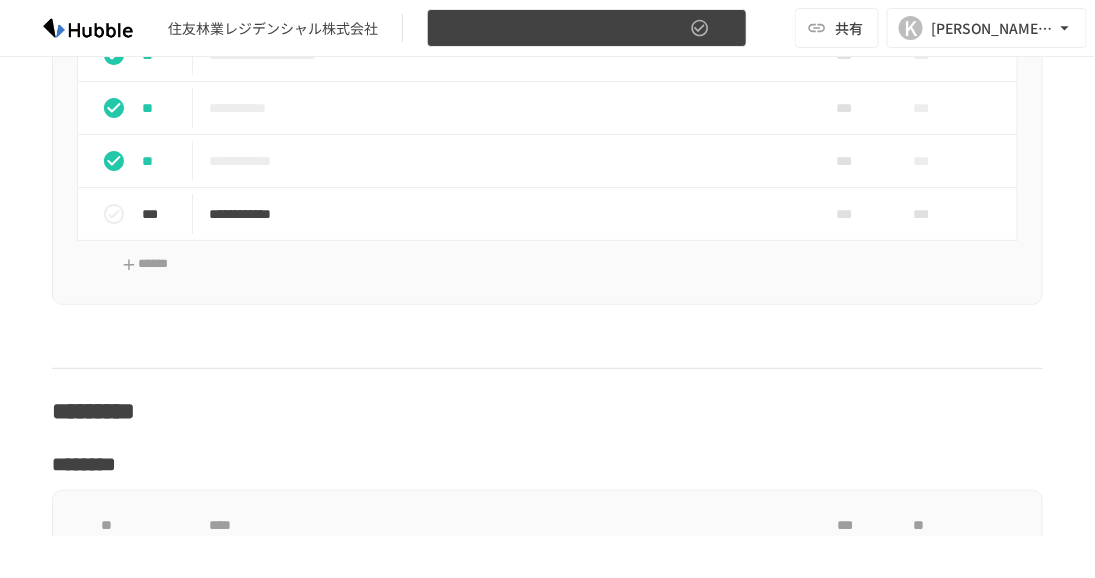 click 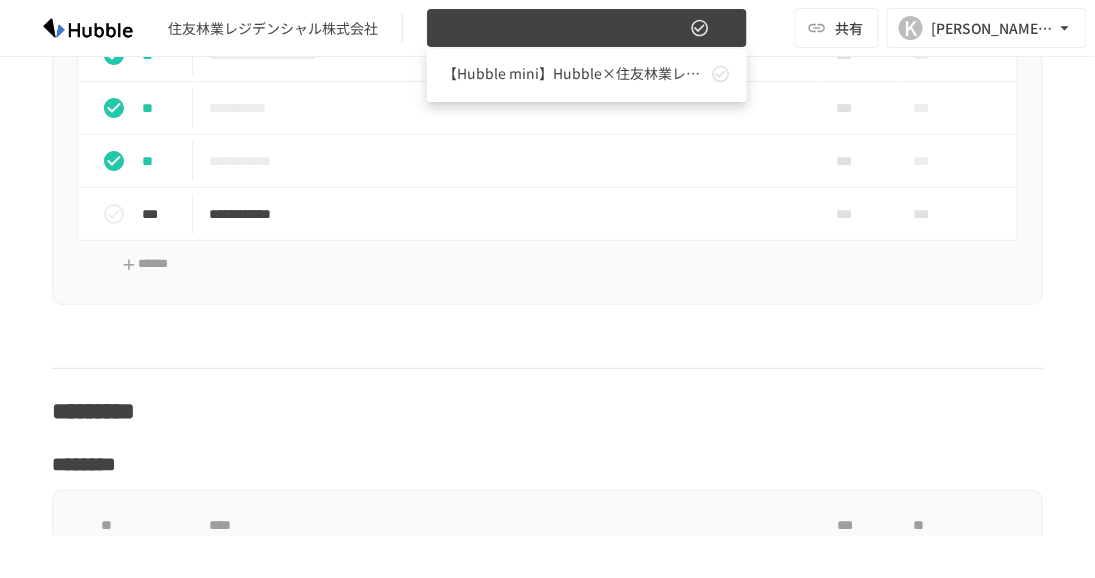 click at bounding box center [547, 289] 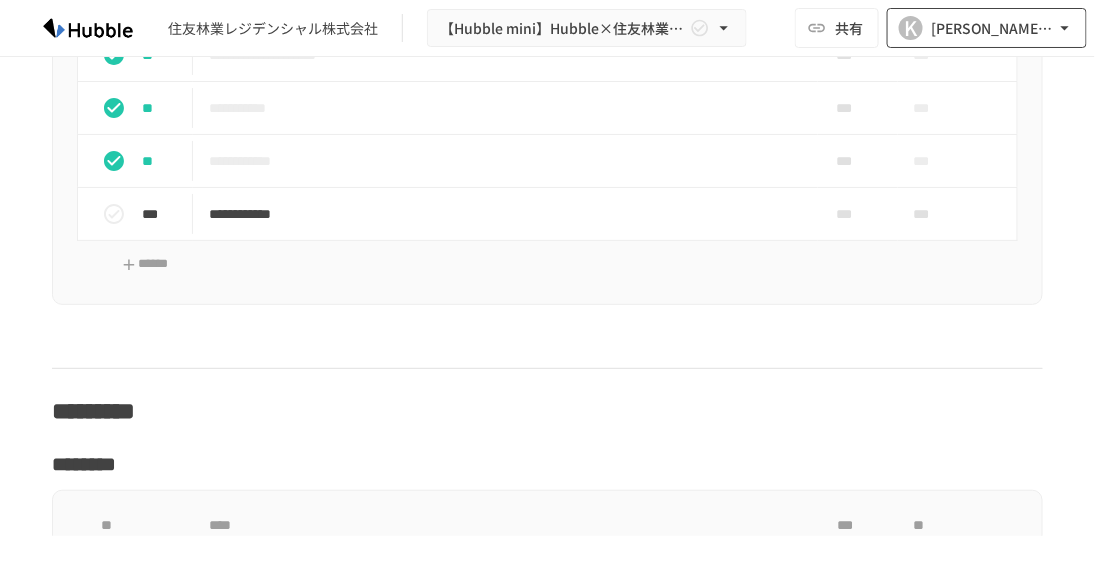 click 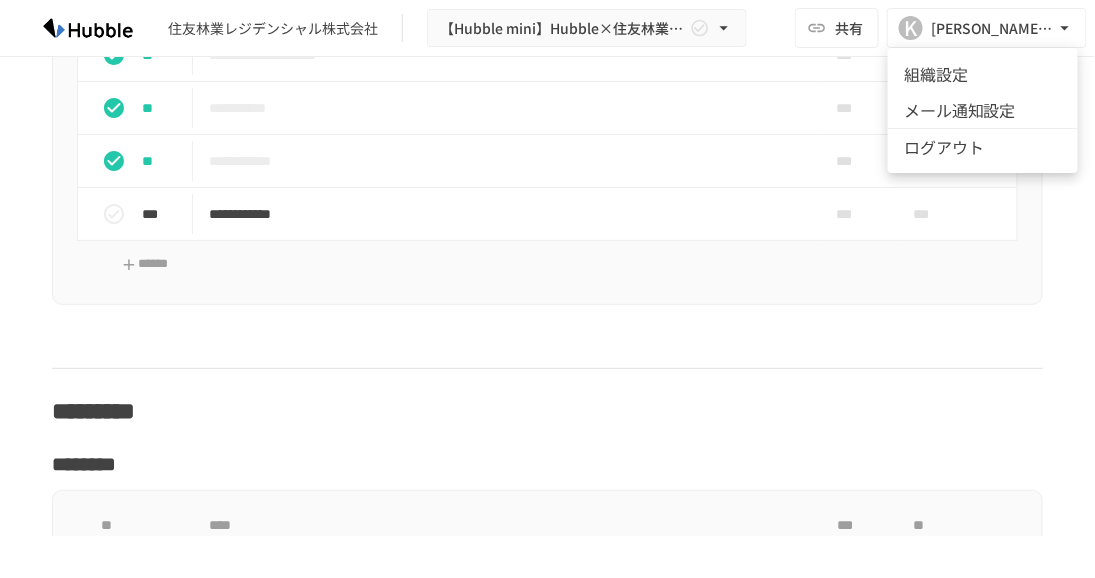 click at bounding box center (547, 289) 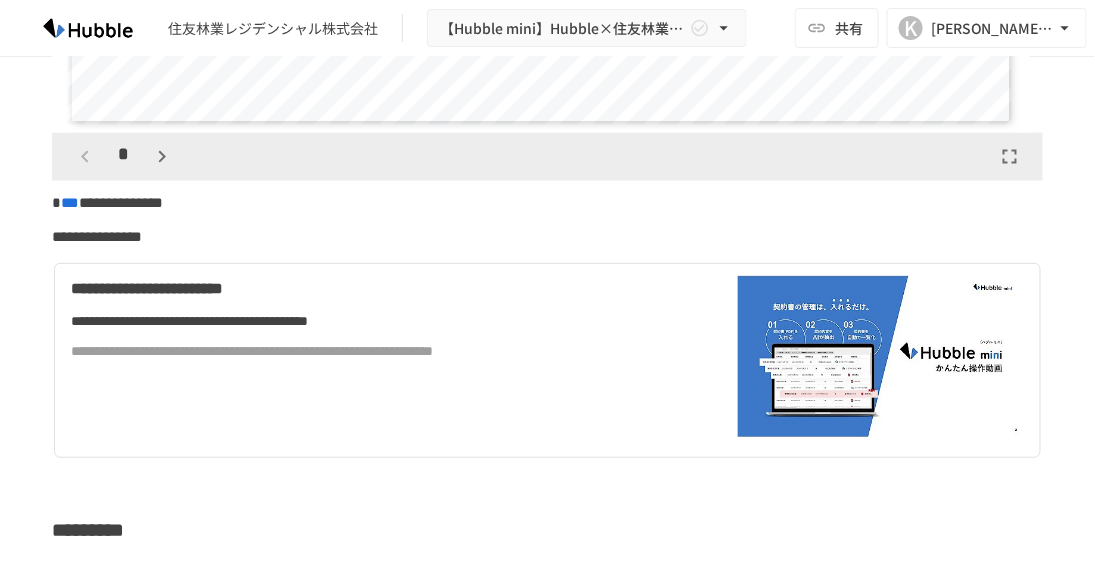 scroll, scrollTop: 719, scrollLeft: 0, axis: vertical 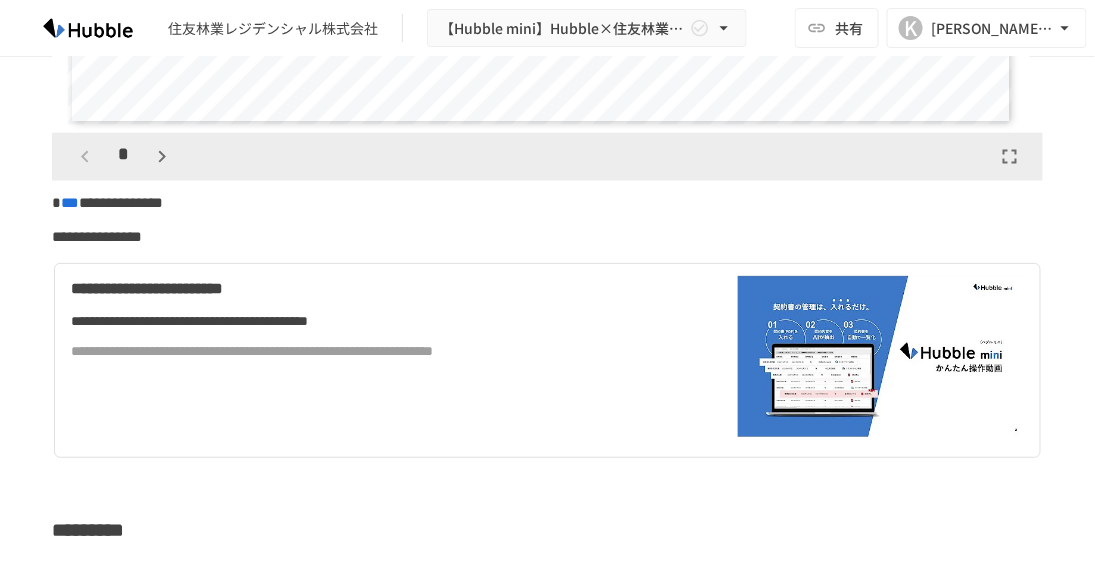 click 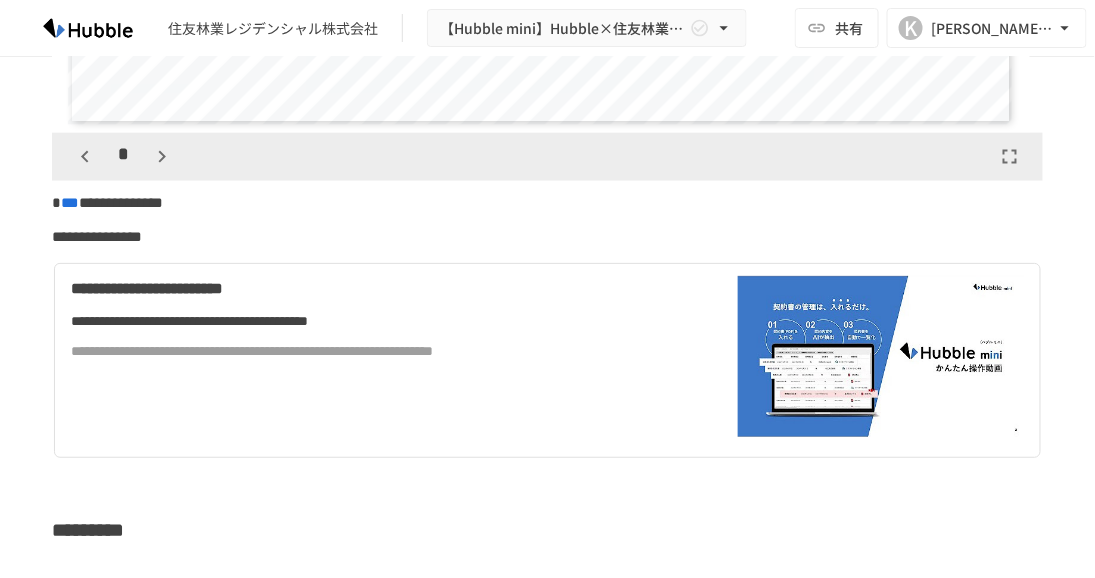 scroll, scrollTop: 547, scrollLeft: 0, axis: vertical 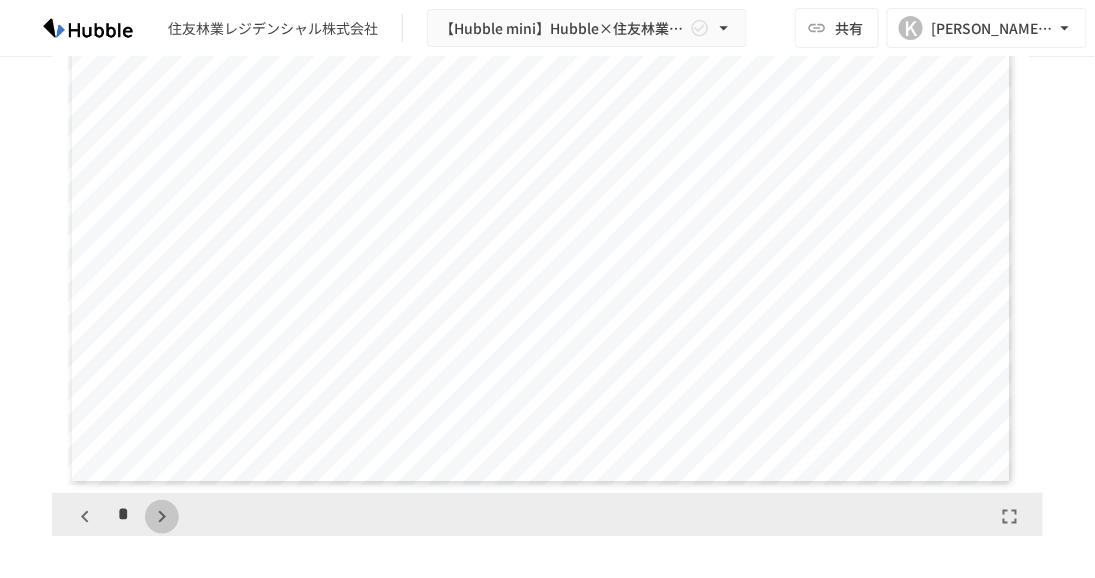 click 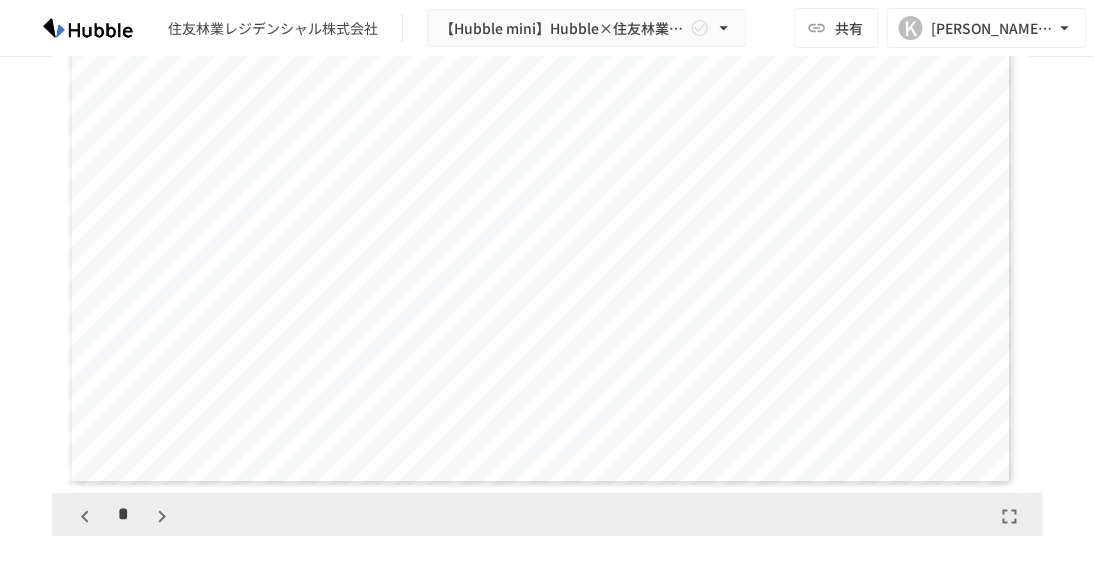 scroll, scrollTop: 1095, scrollLeft: 0, axis: vertical 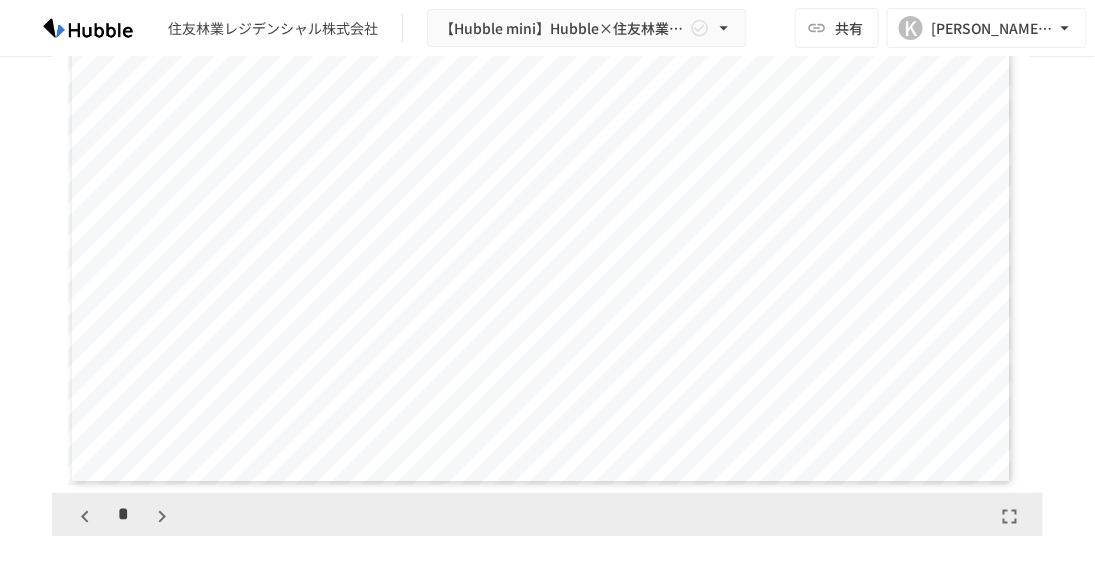 click 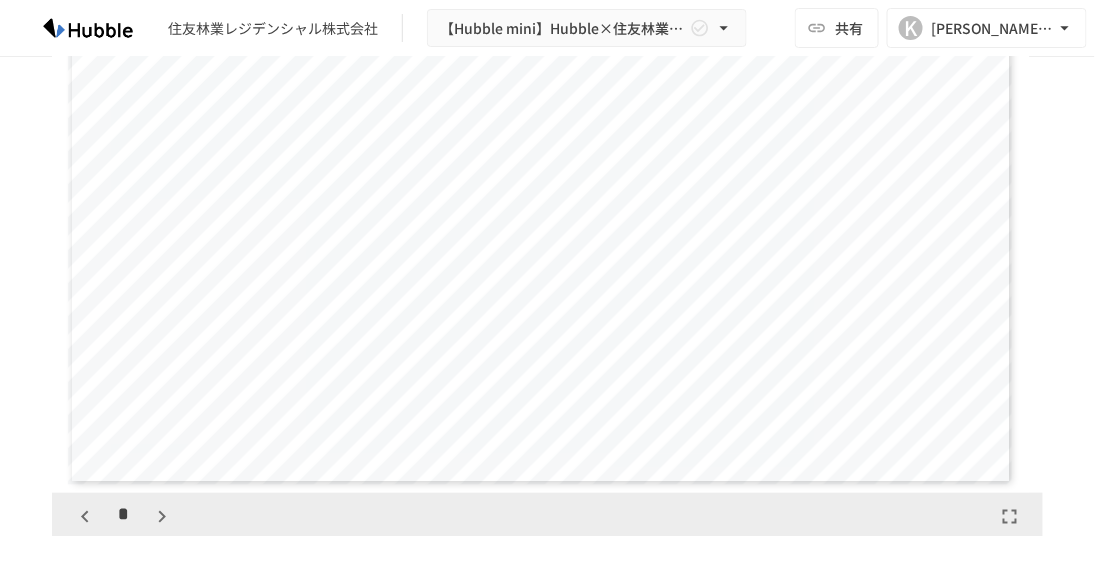 click 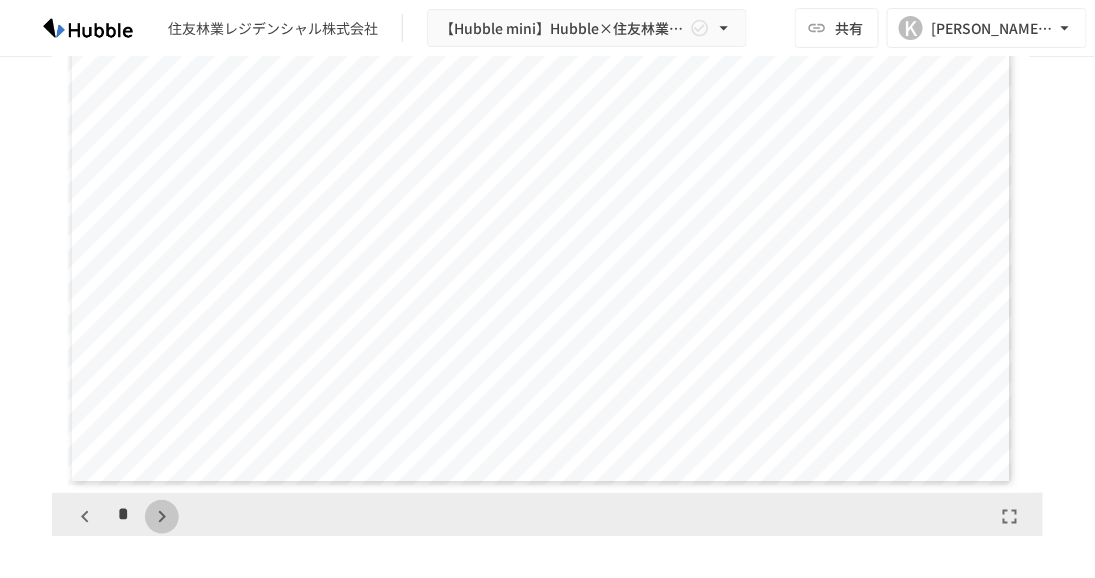 click 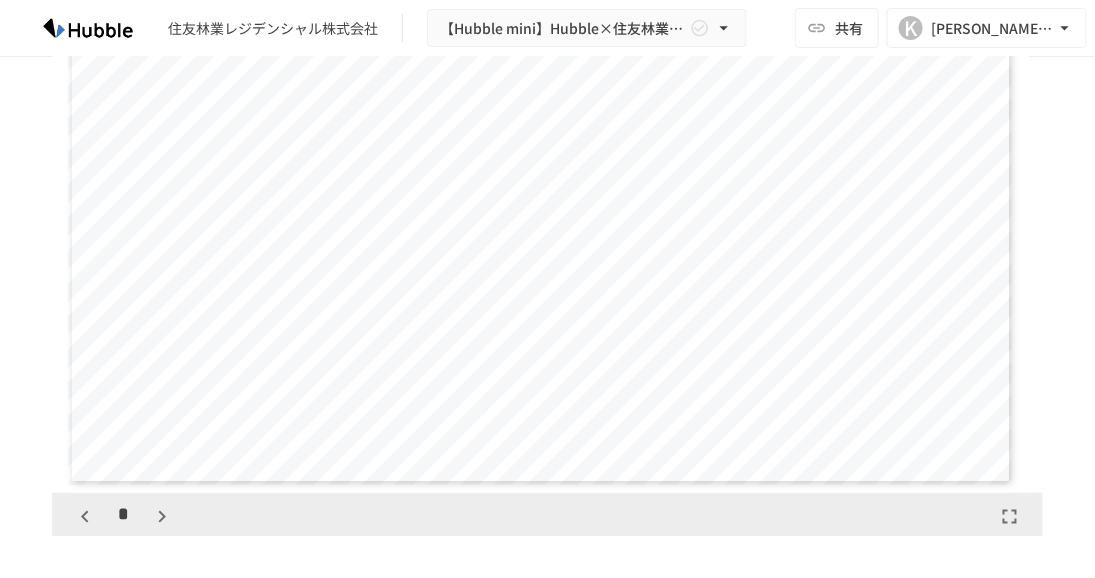 click 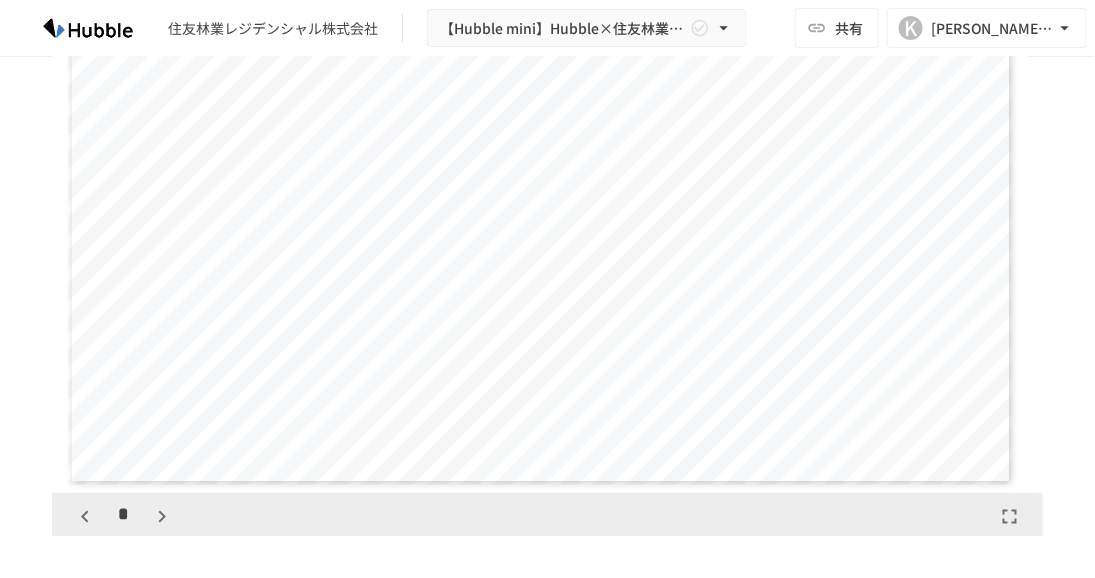 click 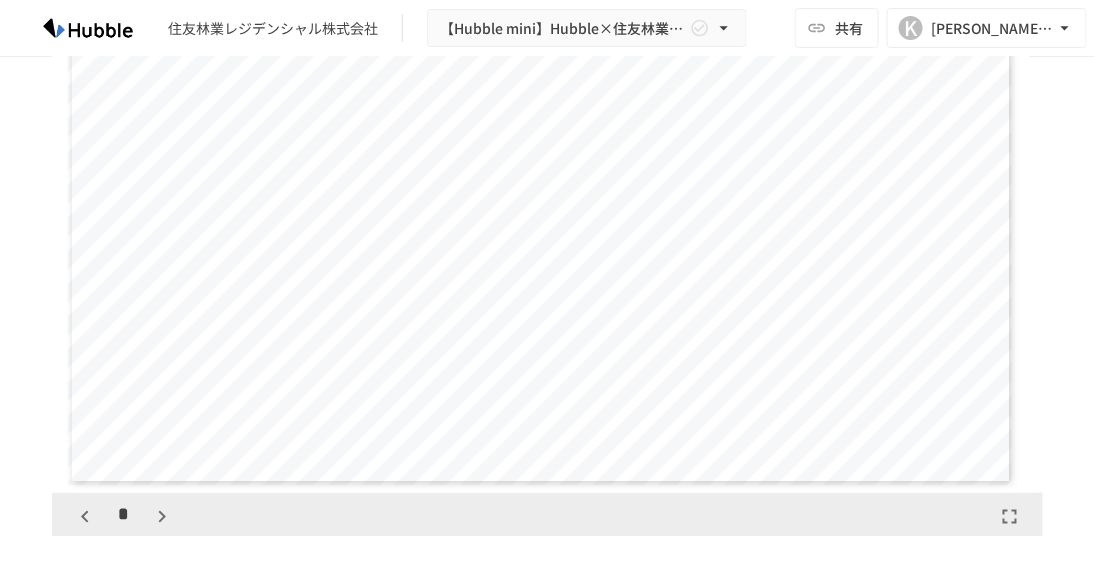 click 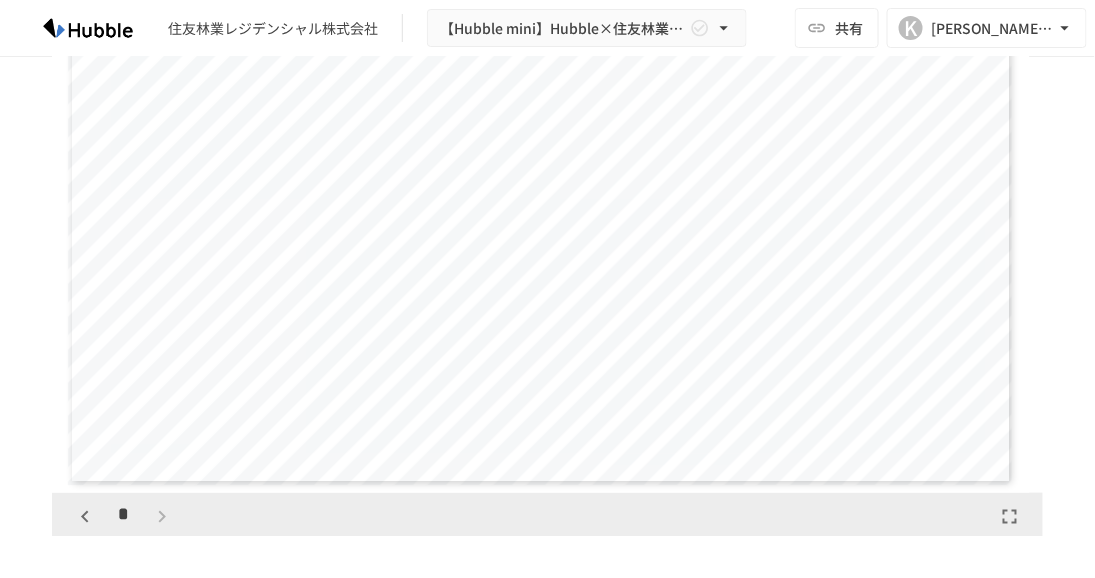 scroll, scrollTop: 4381, scrollLeft: 0, axis: vertical 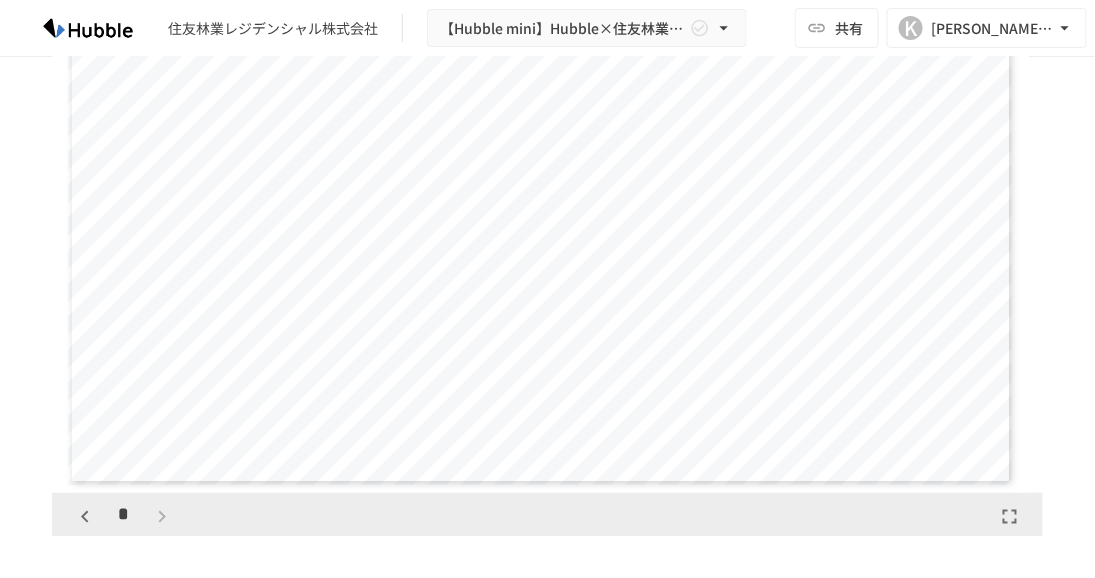 click on "*" at bounding box center [123, 517] 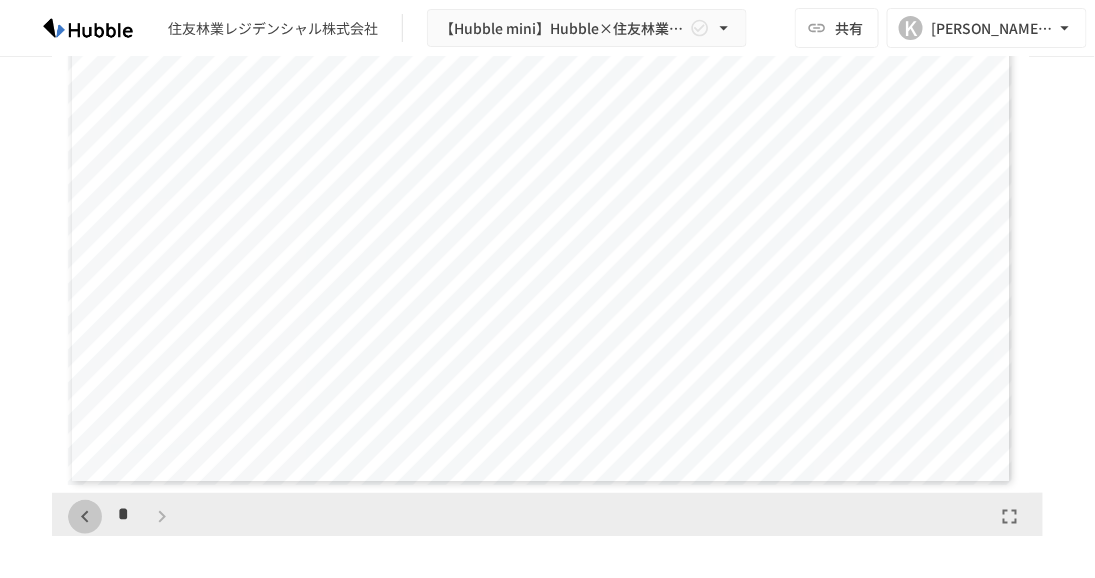 click 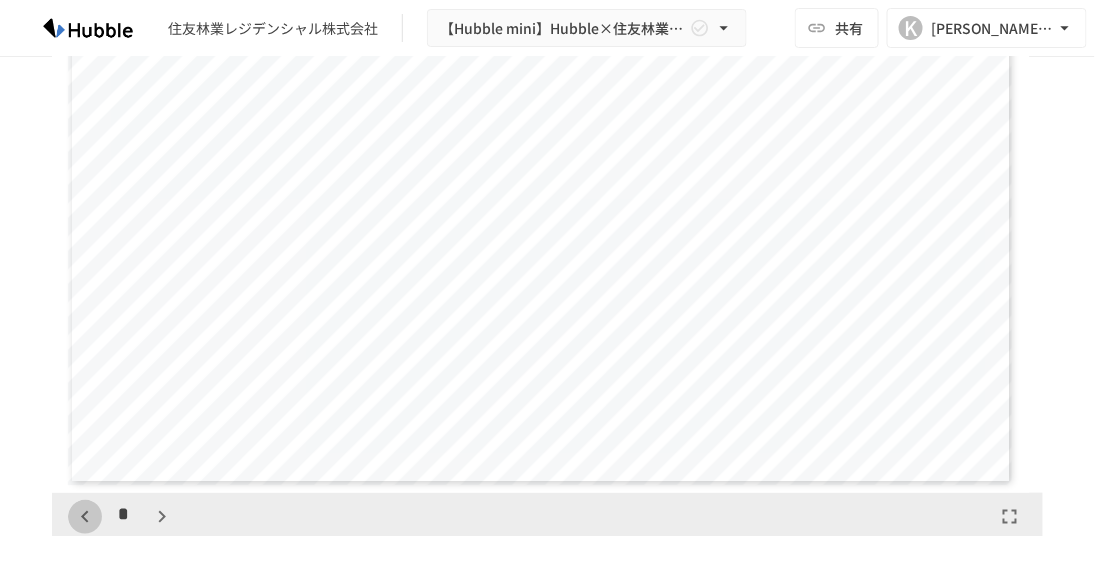 click 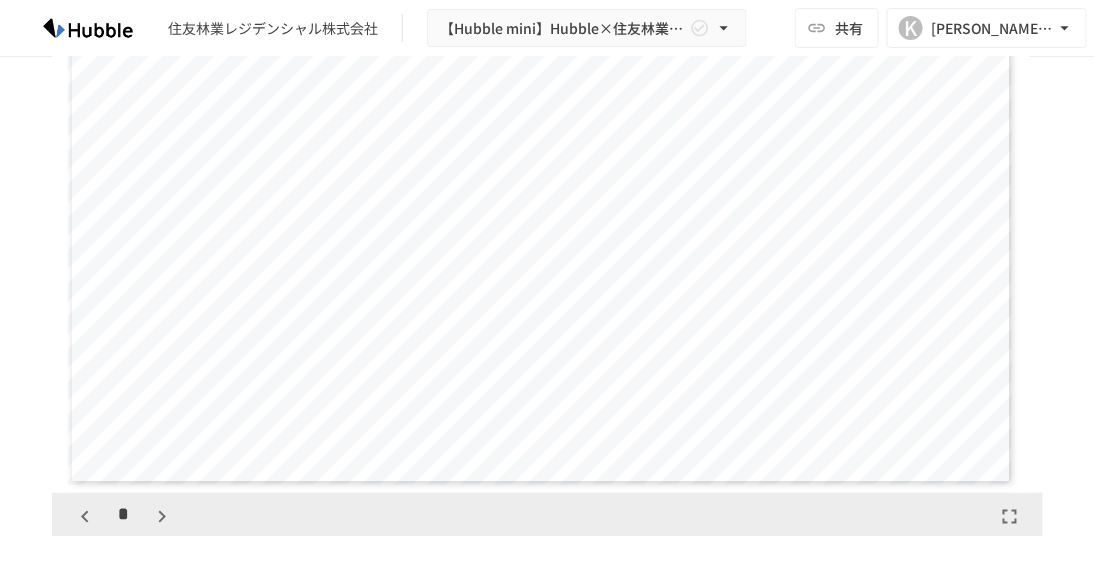 click 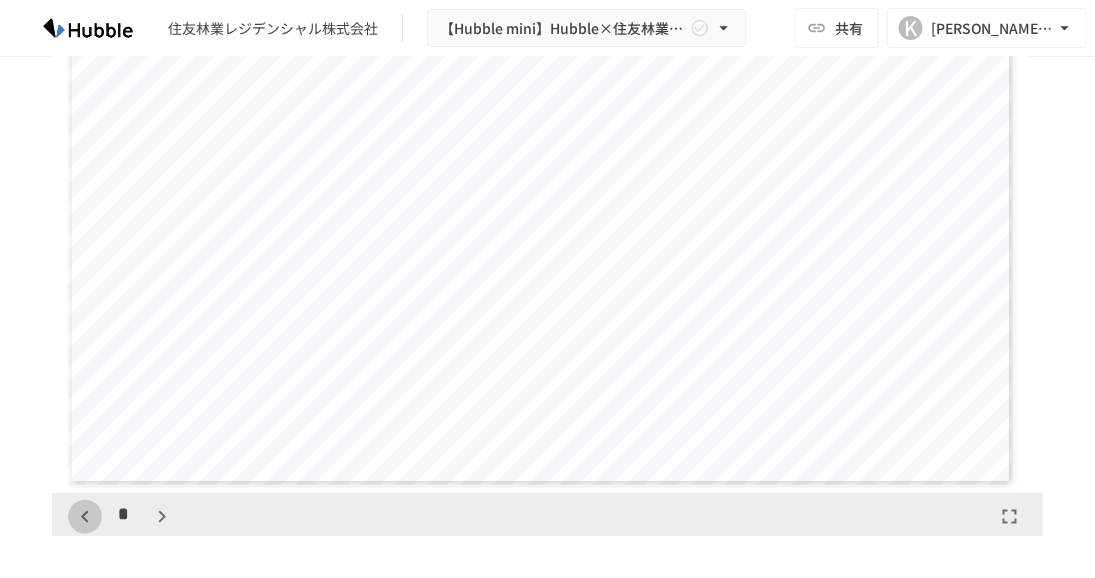 drag, startPoint x: 83, startPoint y: 517, endPoint x: 93, endPoint y: 522, distance: 11.18034 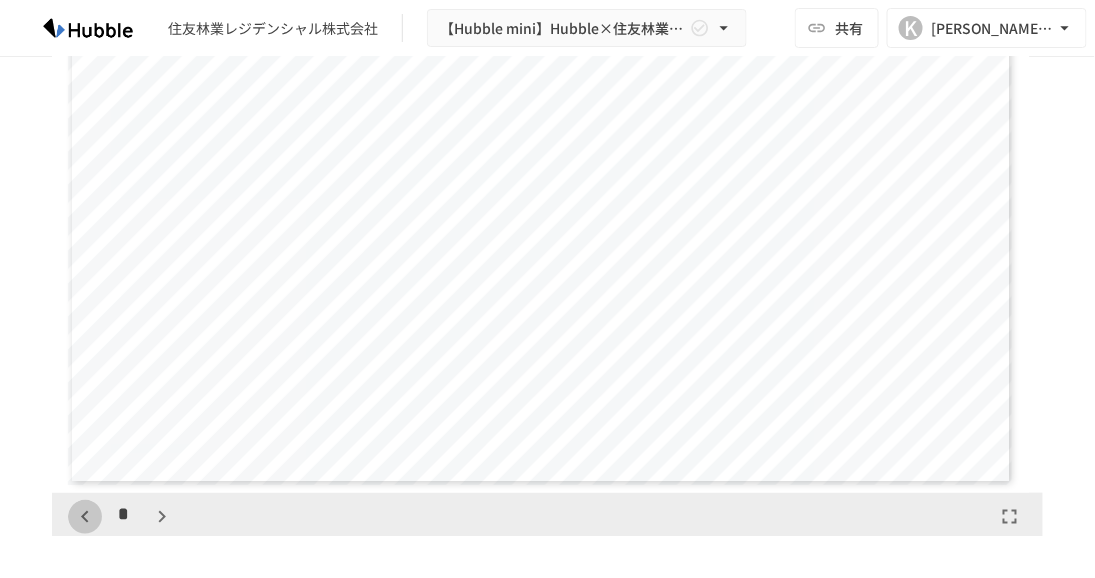 click 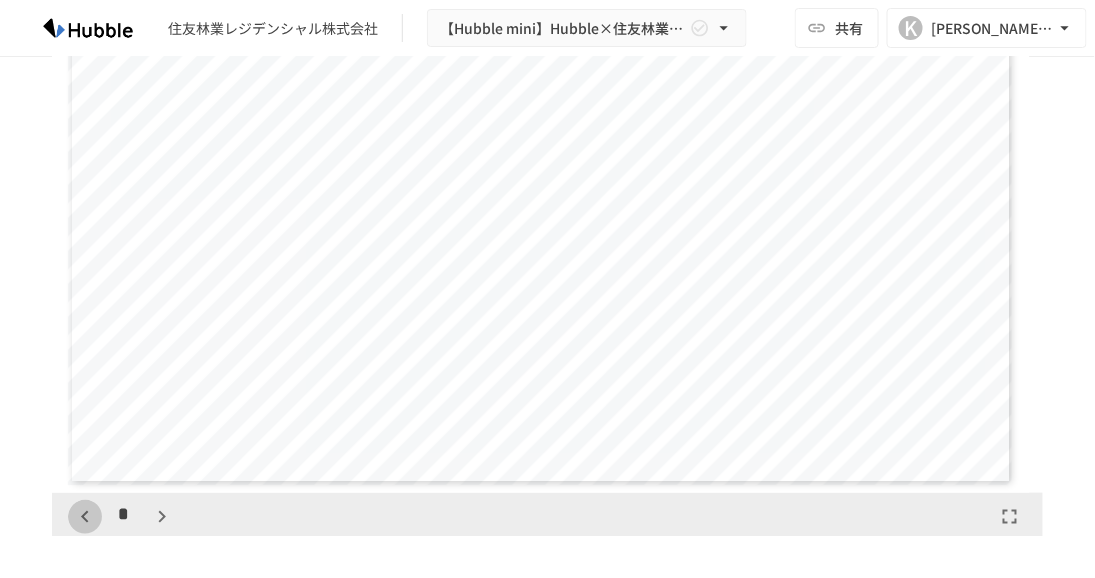 click 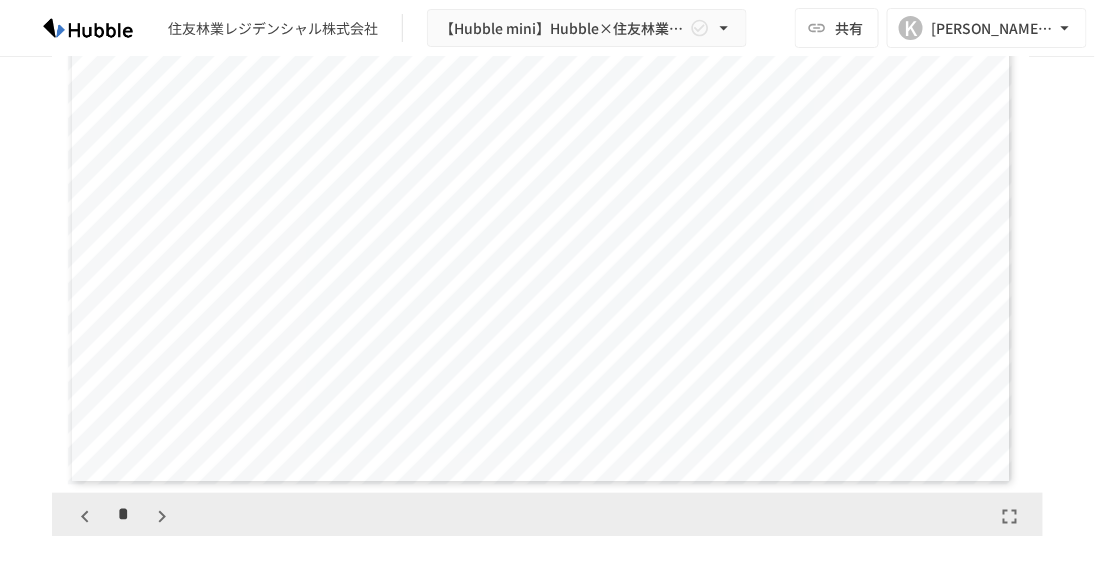 click 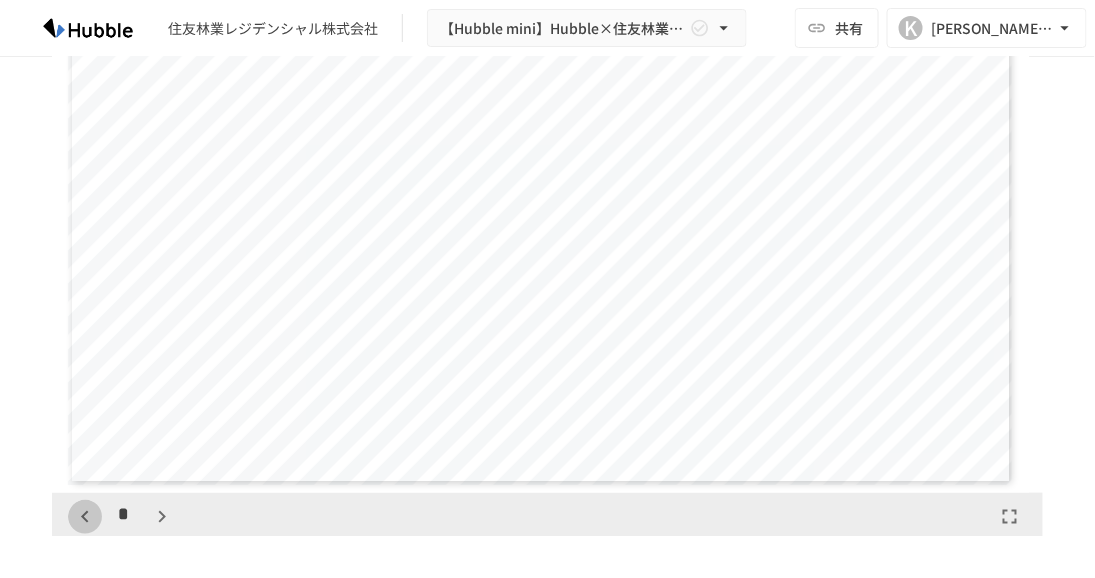 click 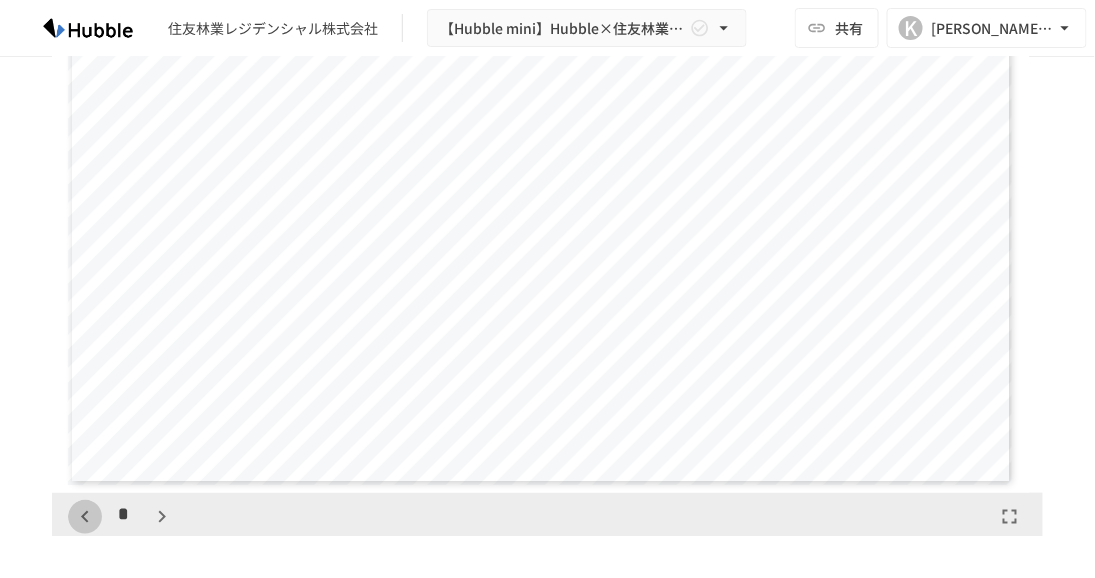 scroll, scrollTop: 547, scrollLeft: 0, axis: vertical 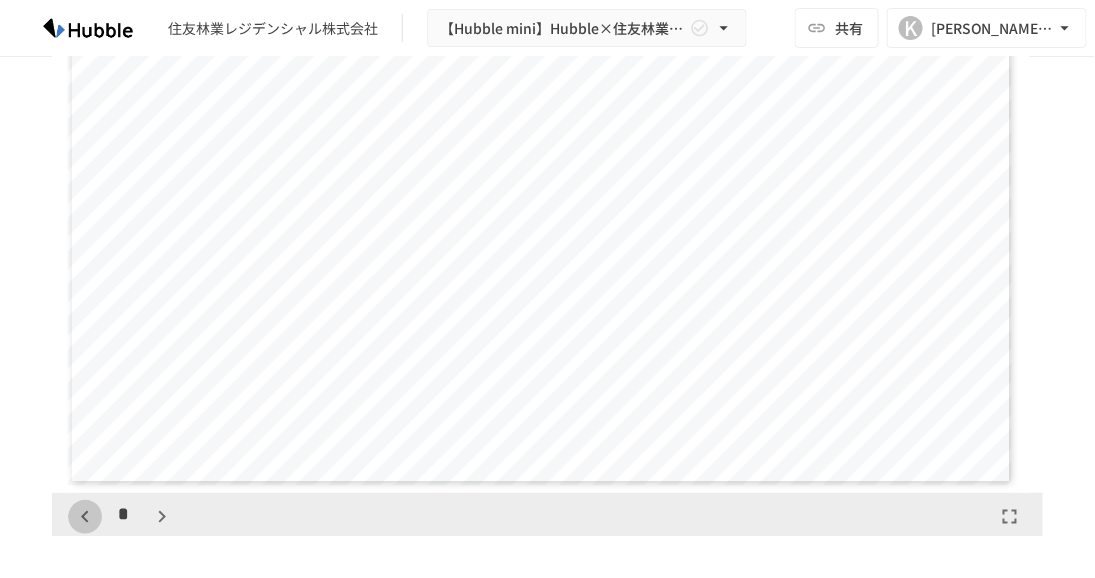 click 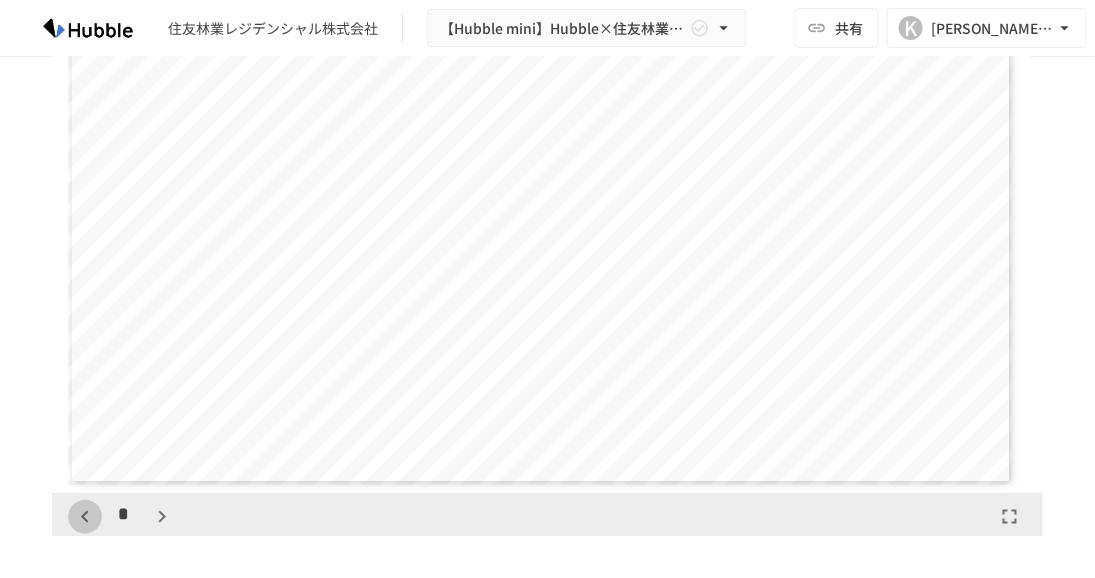 scroll, scrollTop: 0, scrollLeft: 0, axis: both 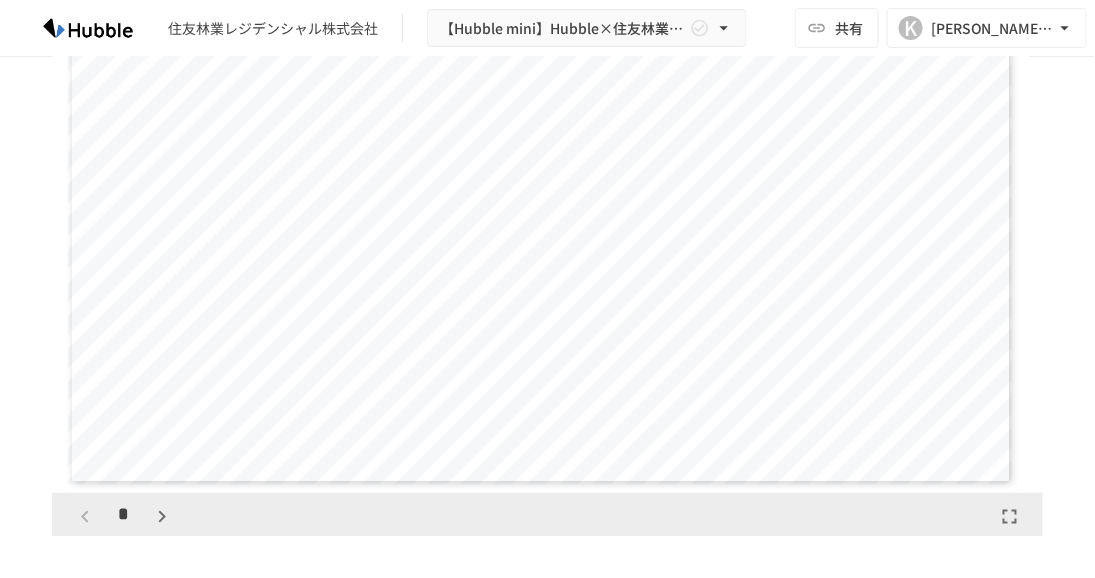 click on "*" at bounding box center [123, 517] 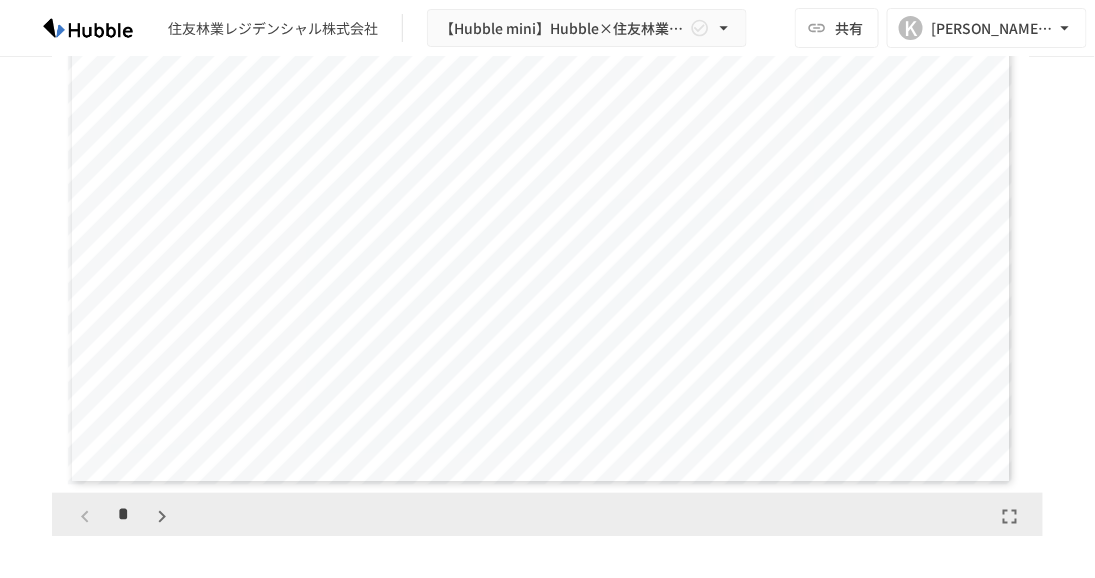 type 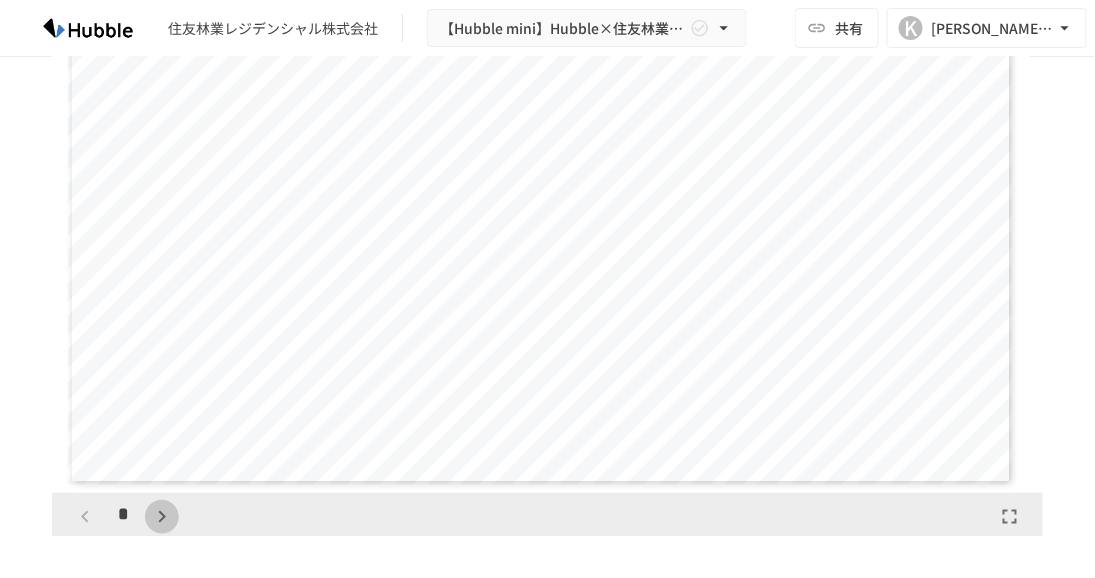 click 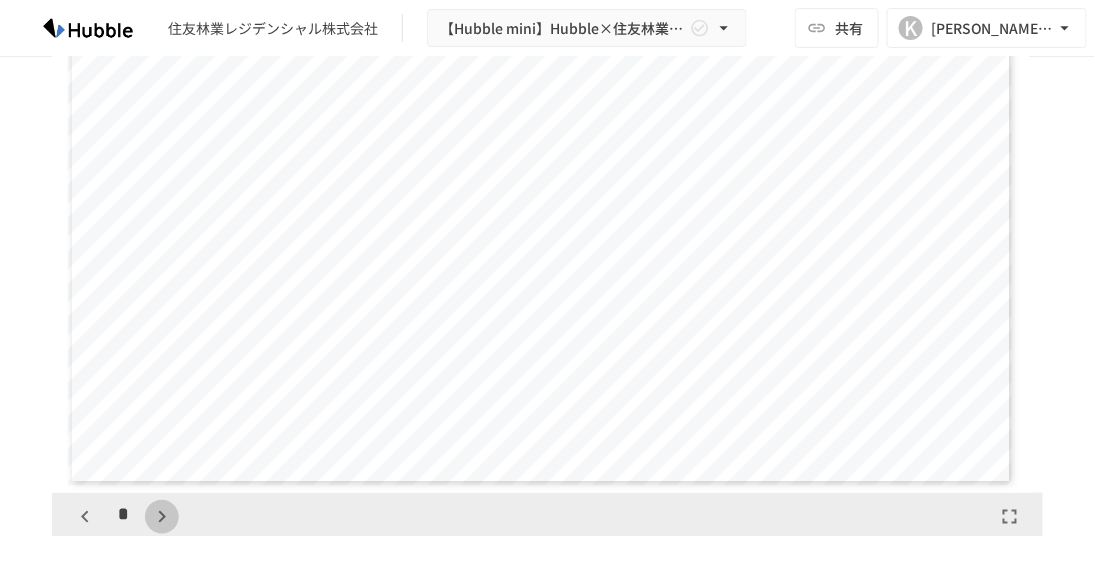 click 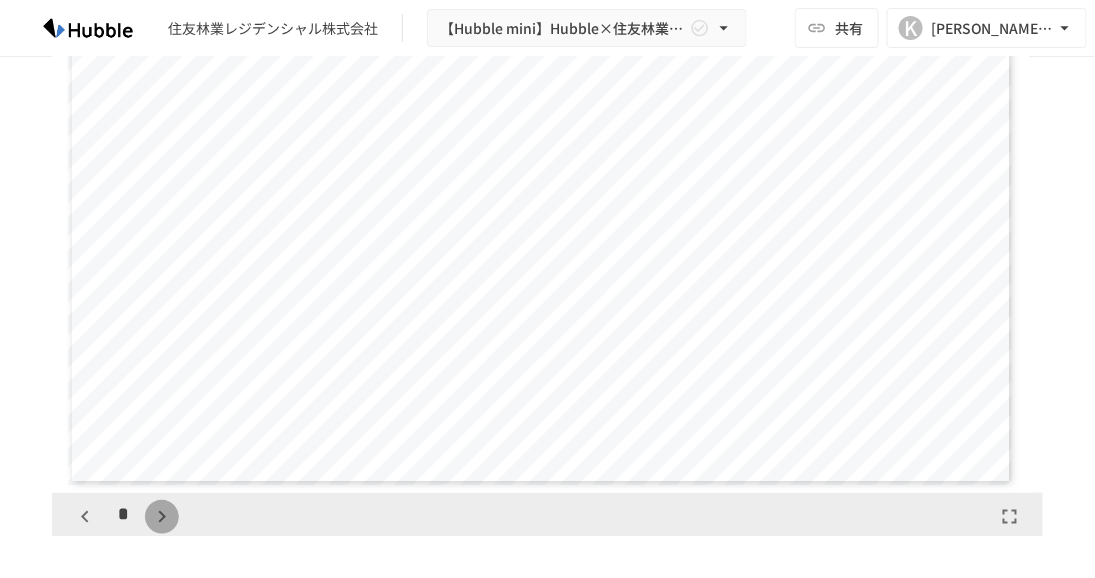 click 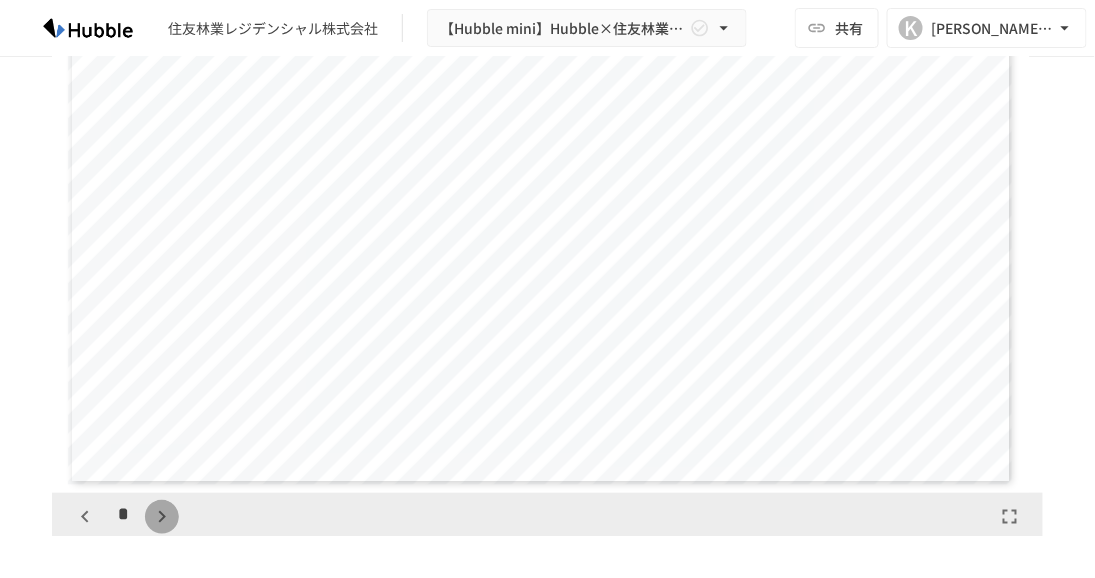 click 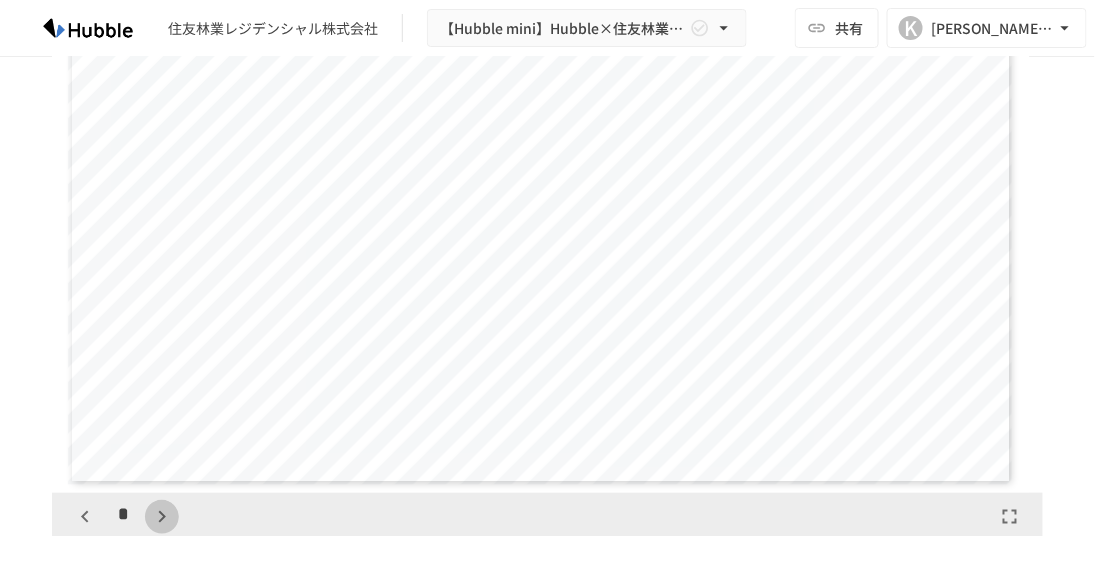 scroll, scrollTop: 2190, scrollLeft: 0, axis: vertical 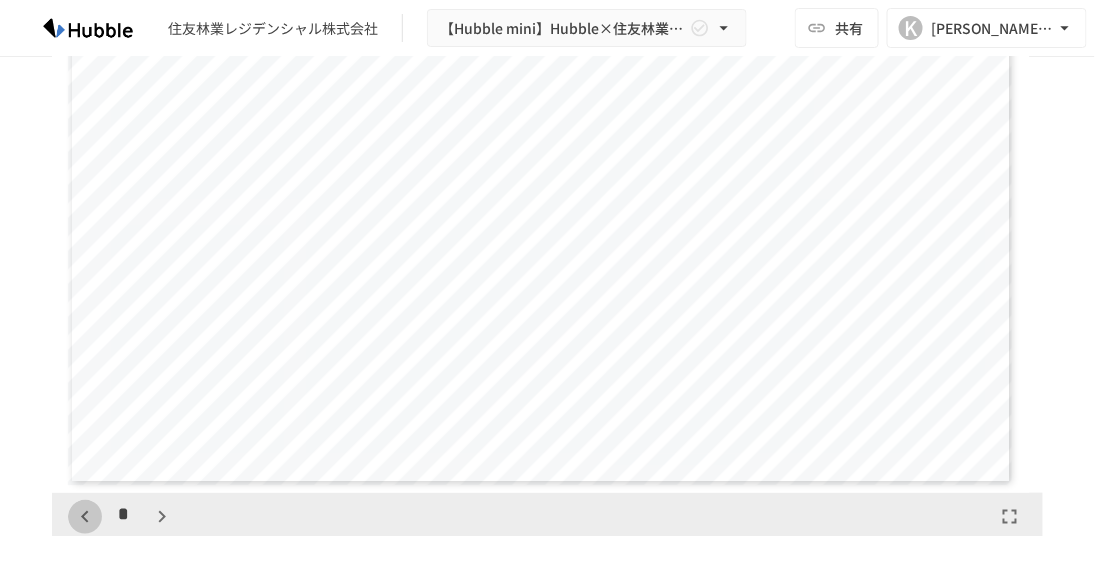 click 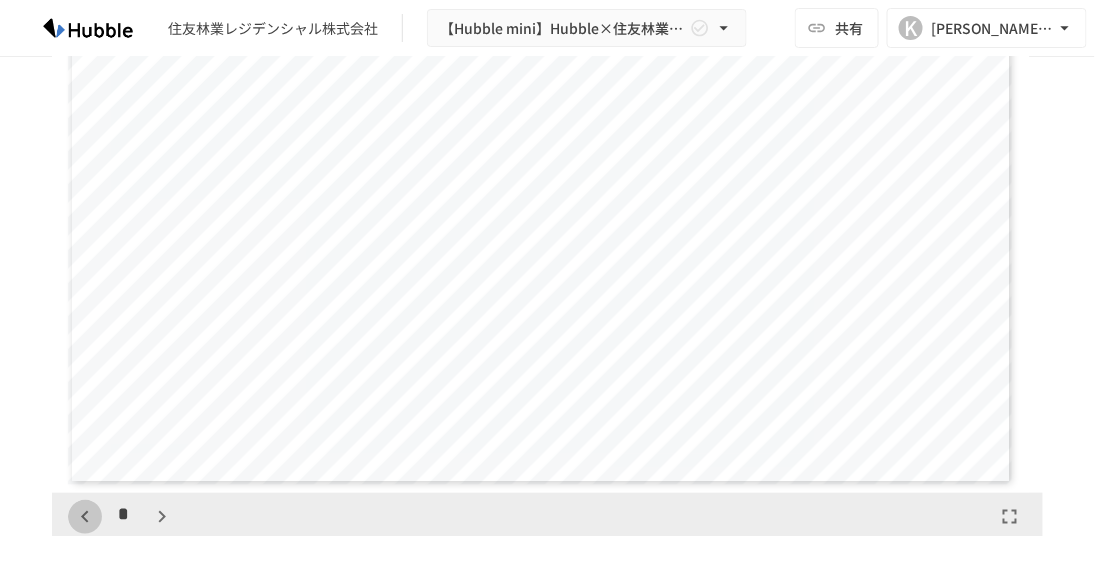 click 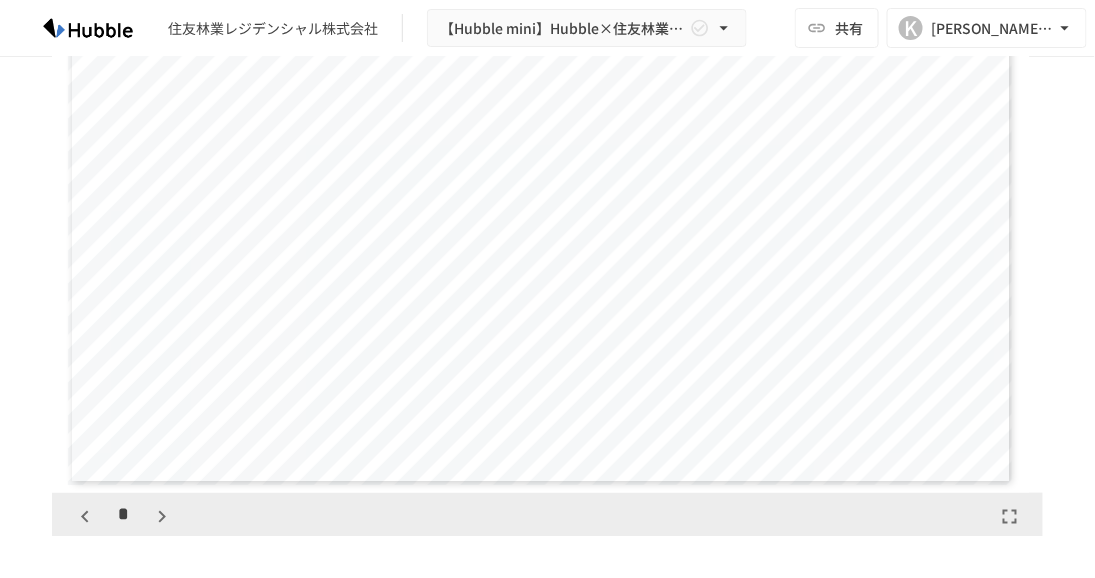 click 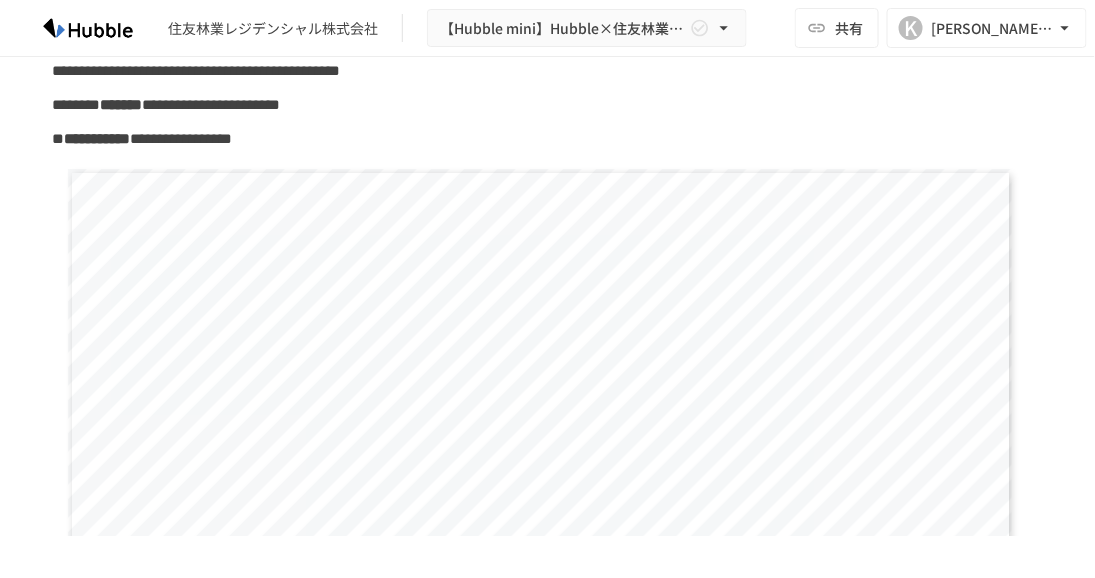 scroll, scrollTop: 143, scrollLeft: 0, axis: vertical 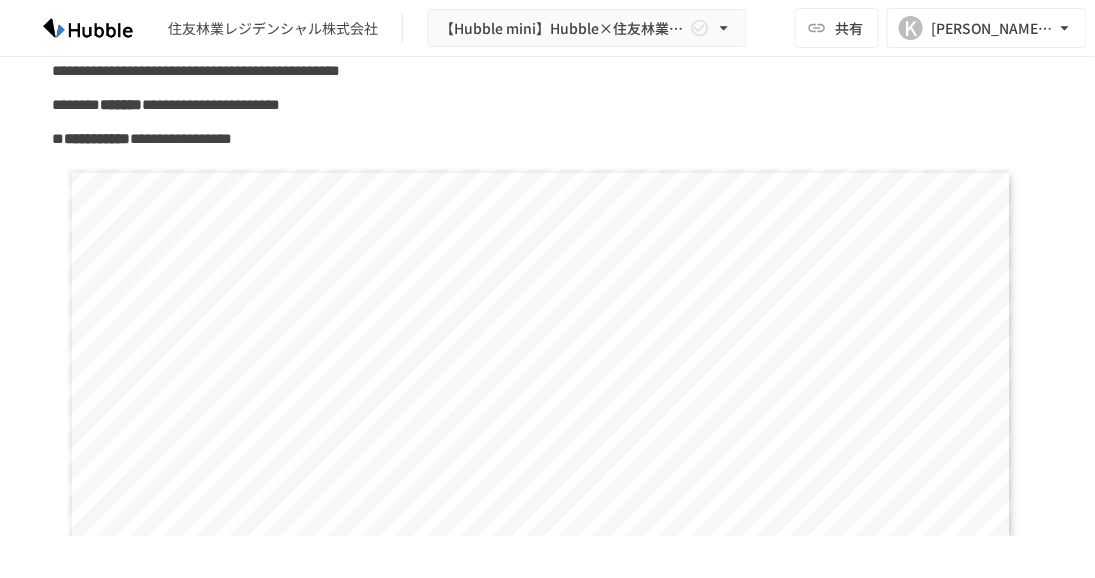 click at bounding box center (500, 292) 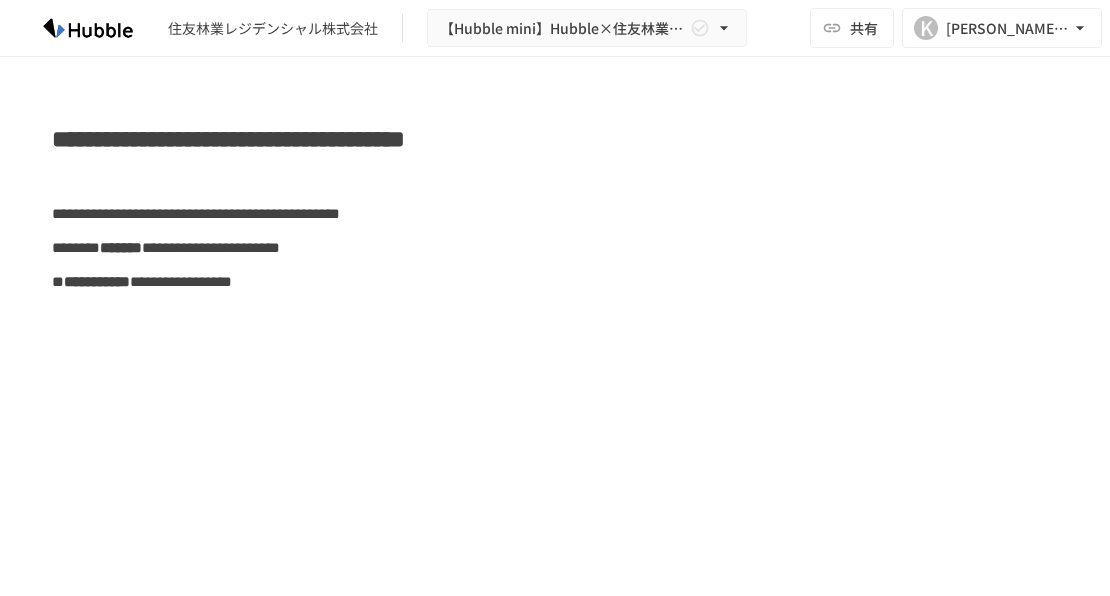 scroll, scrollTop: 0, scrollLeft: 0, axis: both 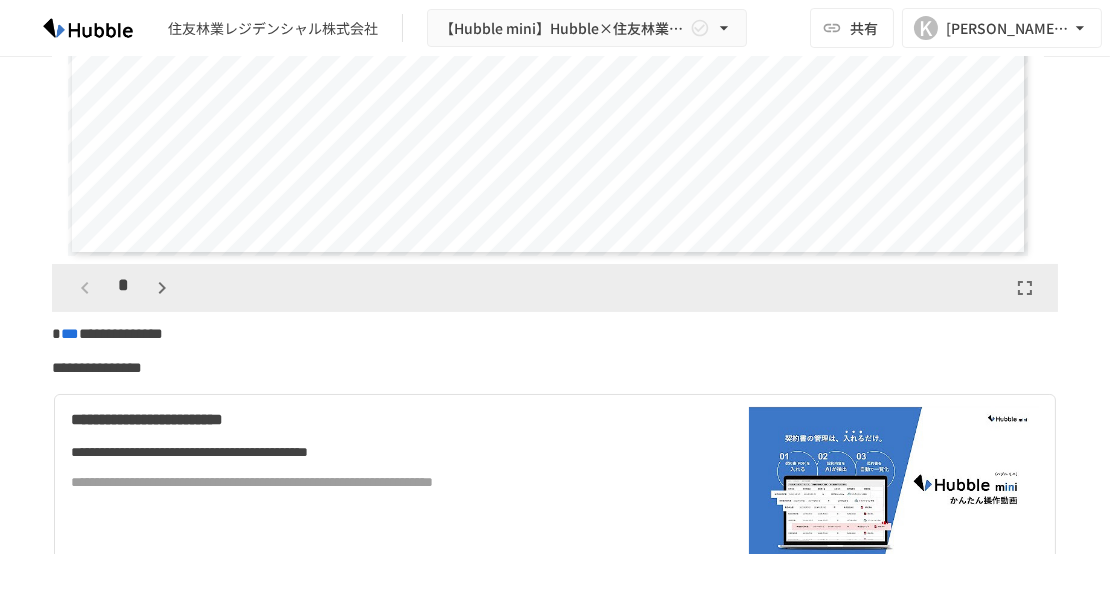 click 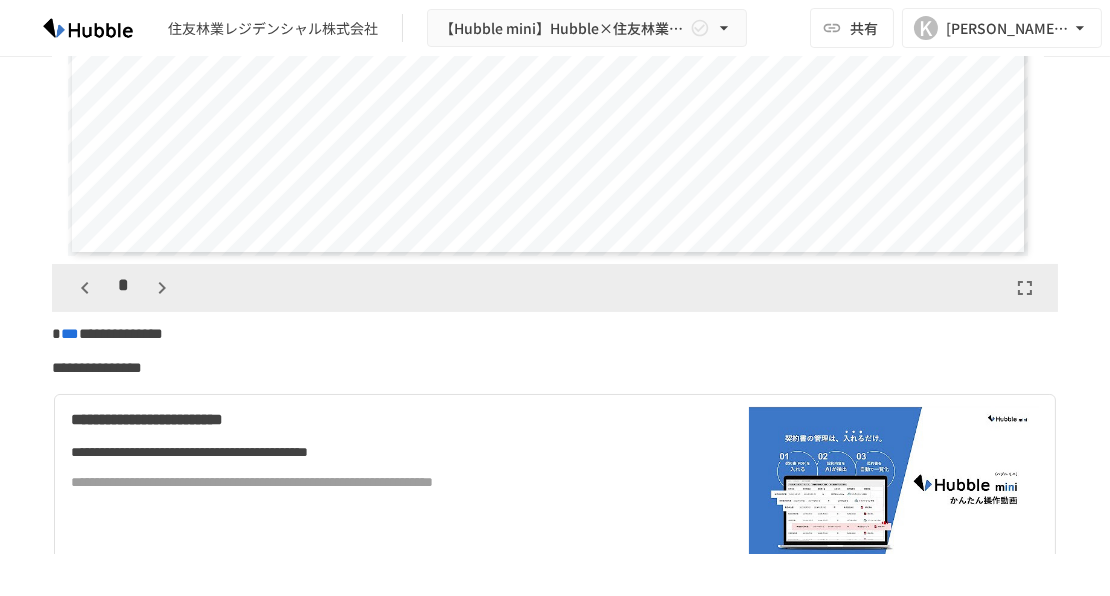 scroll, scrollTop: 555, scrollLeft: 0, axis: vertical 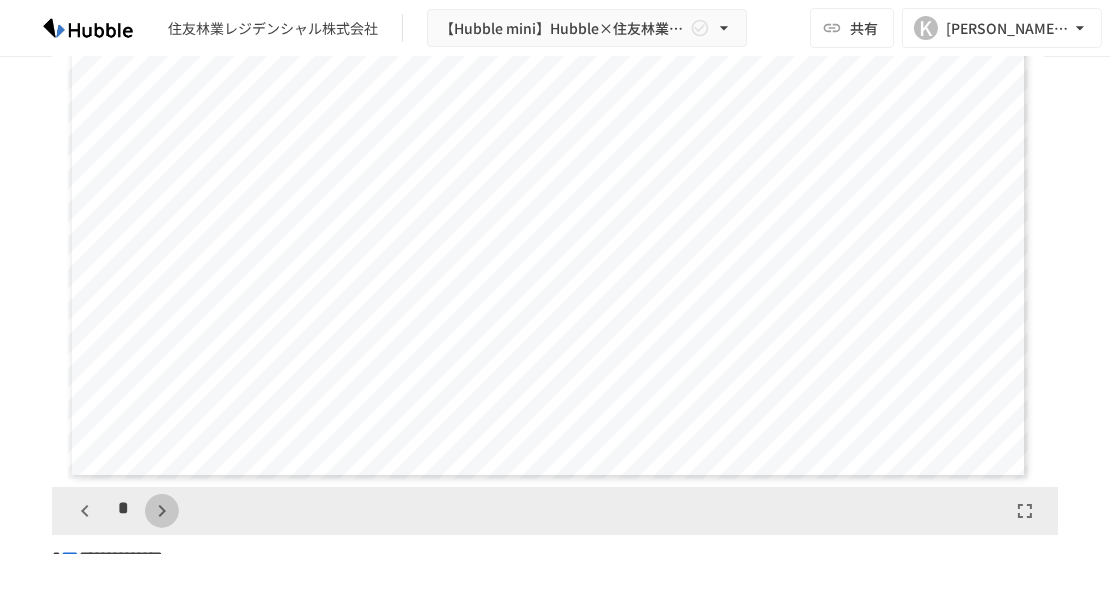 click 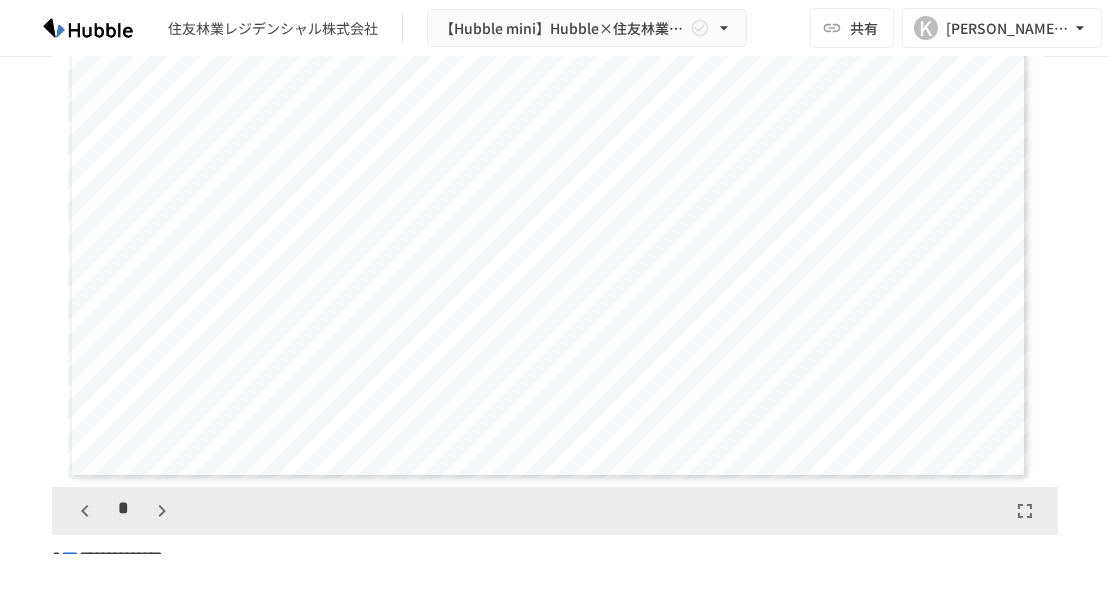scroll, scrollTop: 1111, scrollLeft: 0, axis: vertical 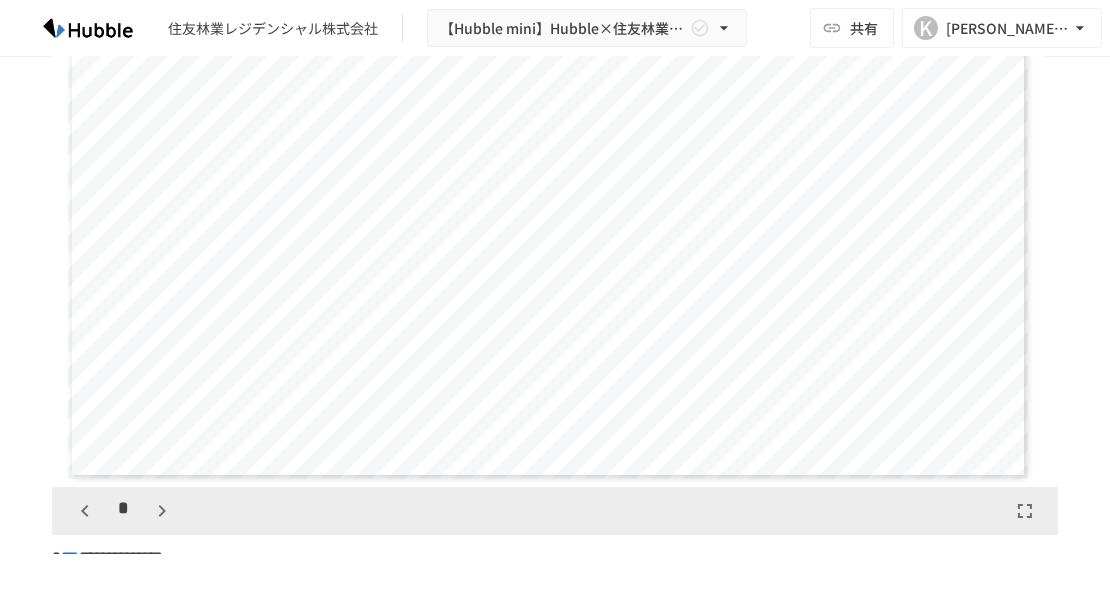 click 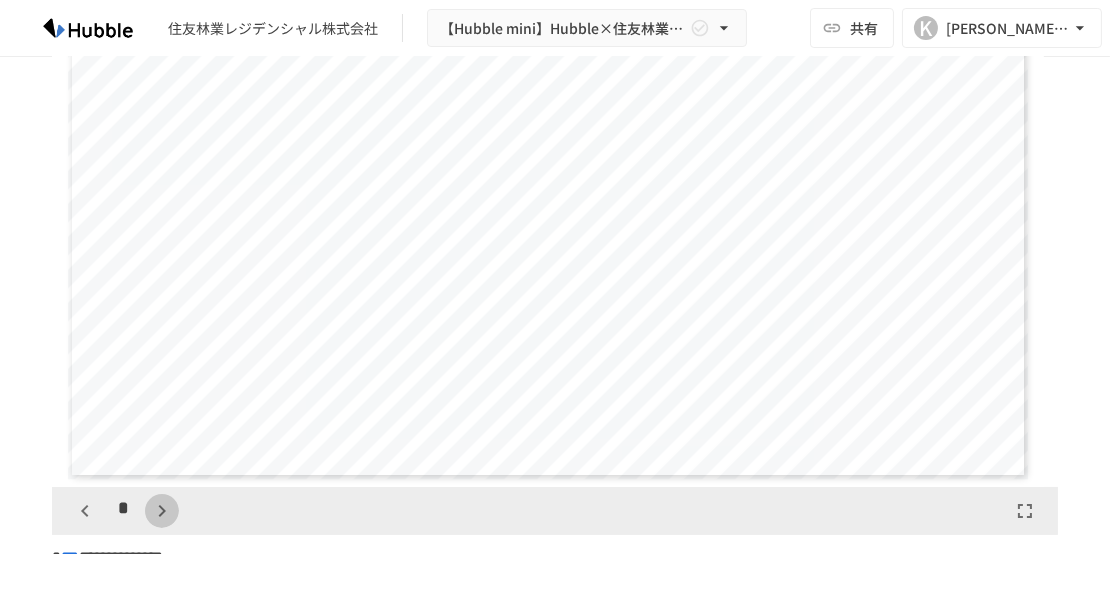 click 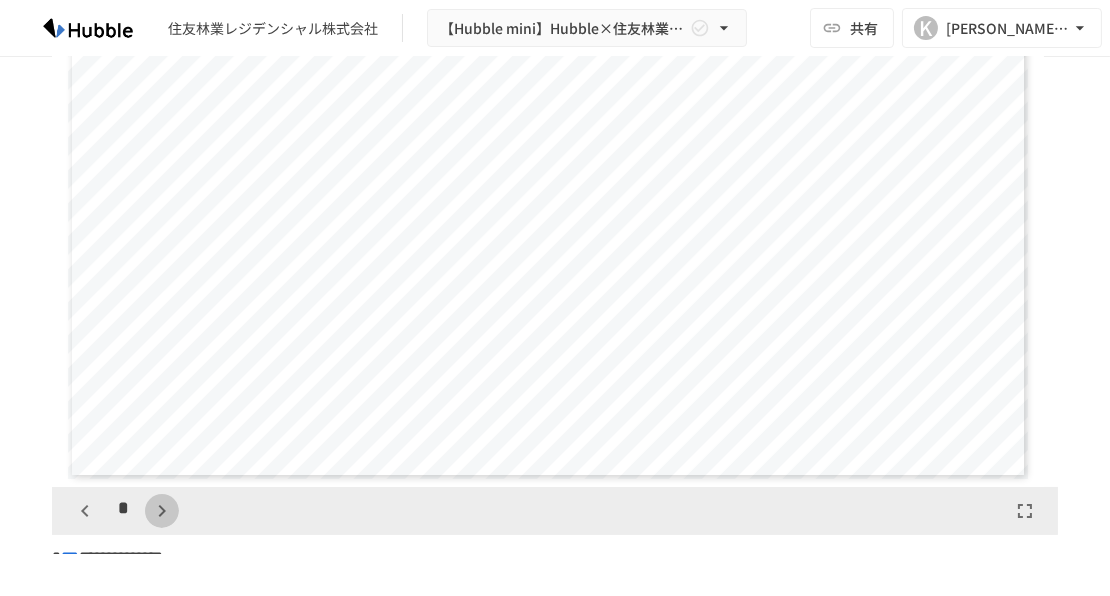 click 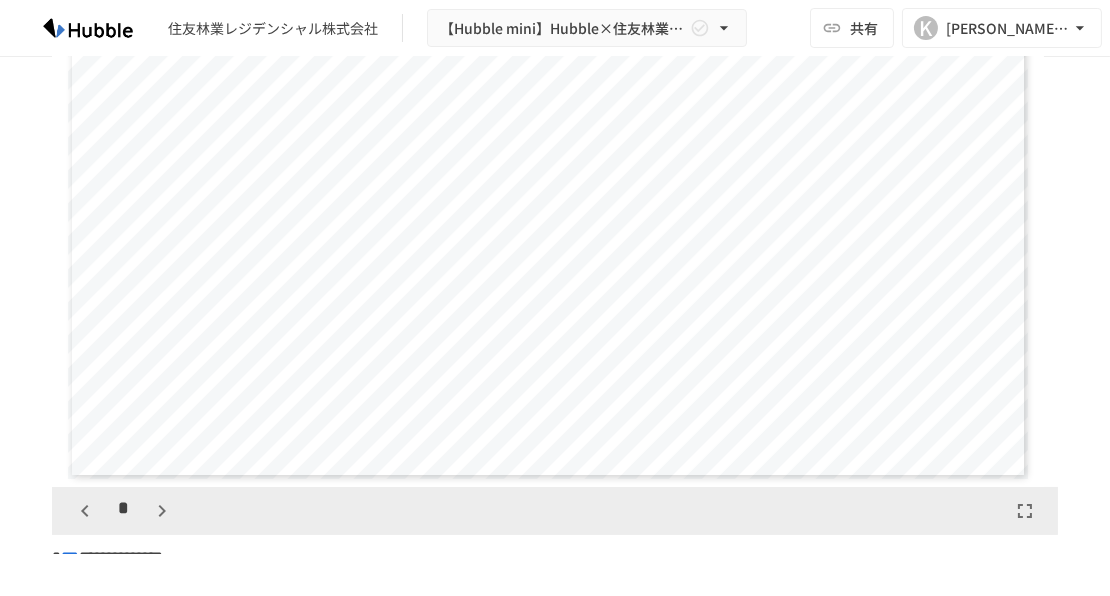 scroll, scrollTop: 2777, scrollLeft: 0, axis: vertical 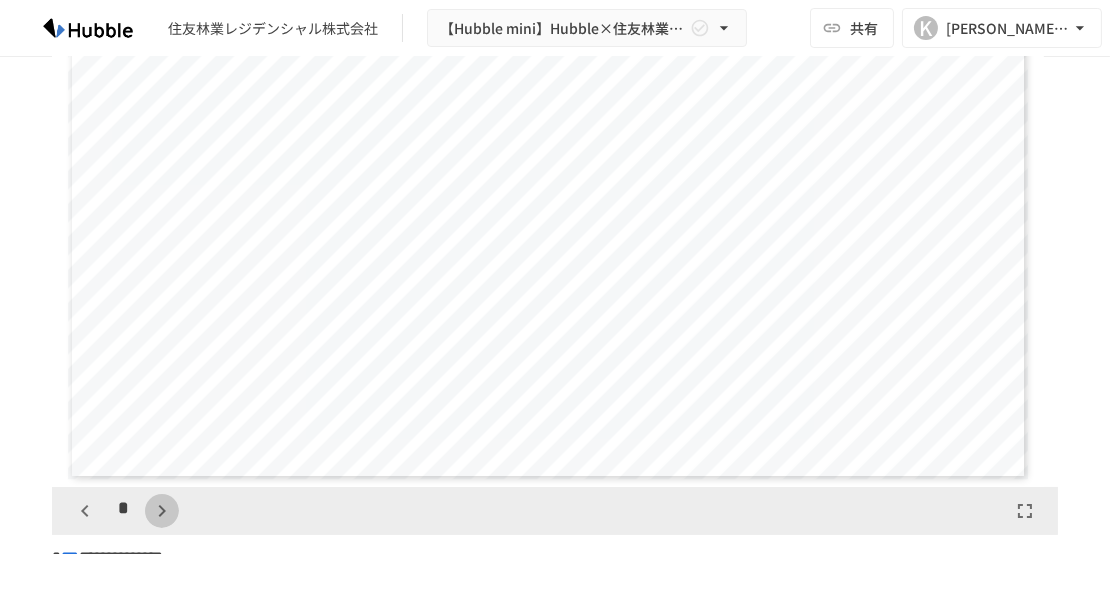click 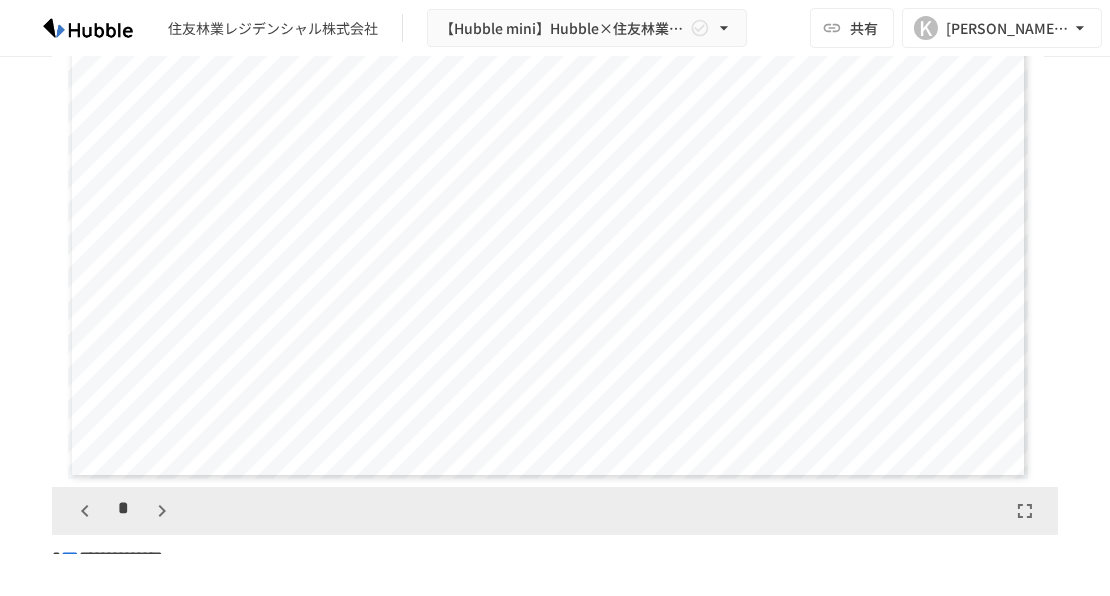 click 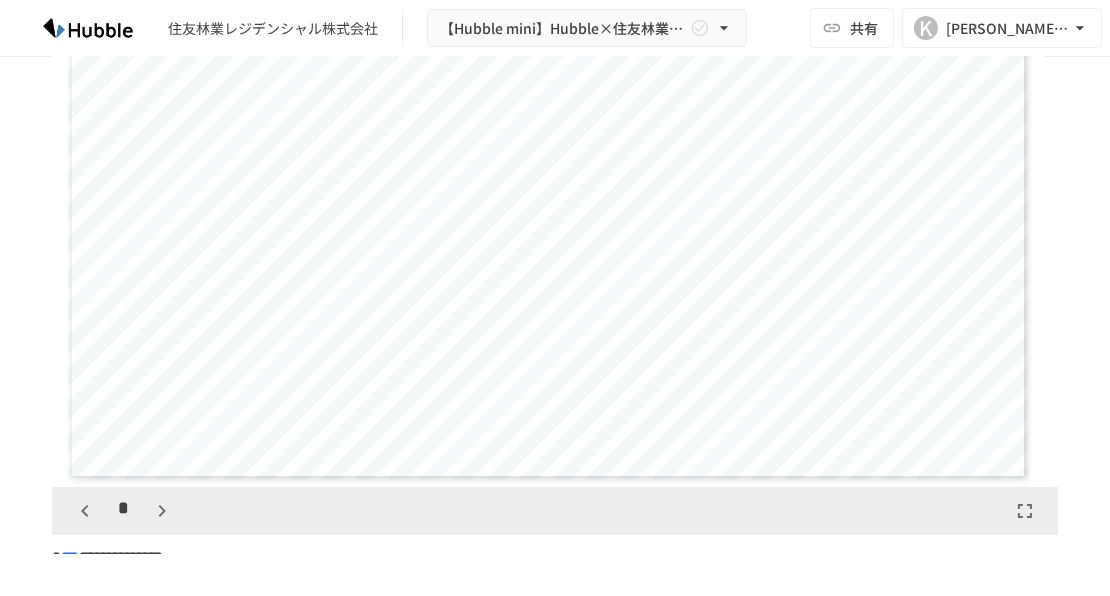click 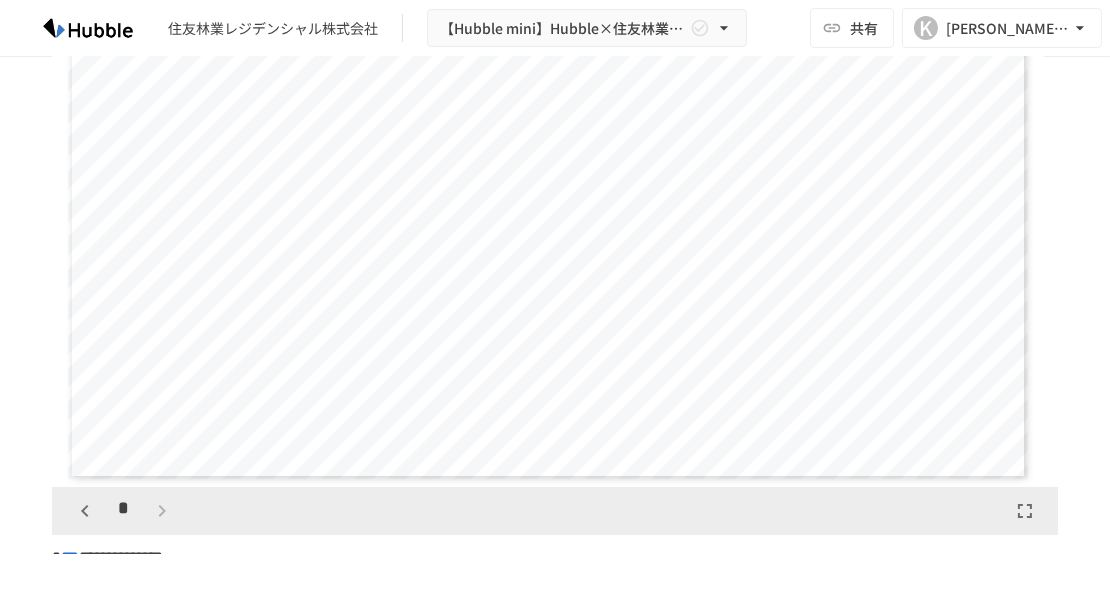 scroll, scrollTop: 4443, scrollLeft: 0, axis: vertical 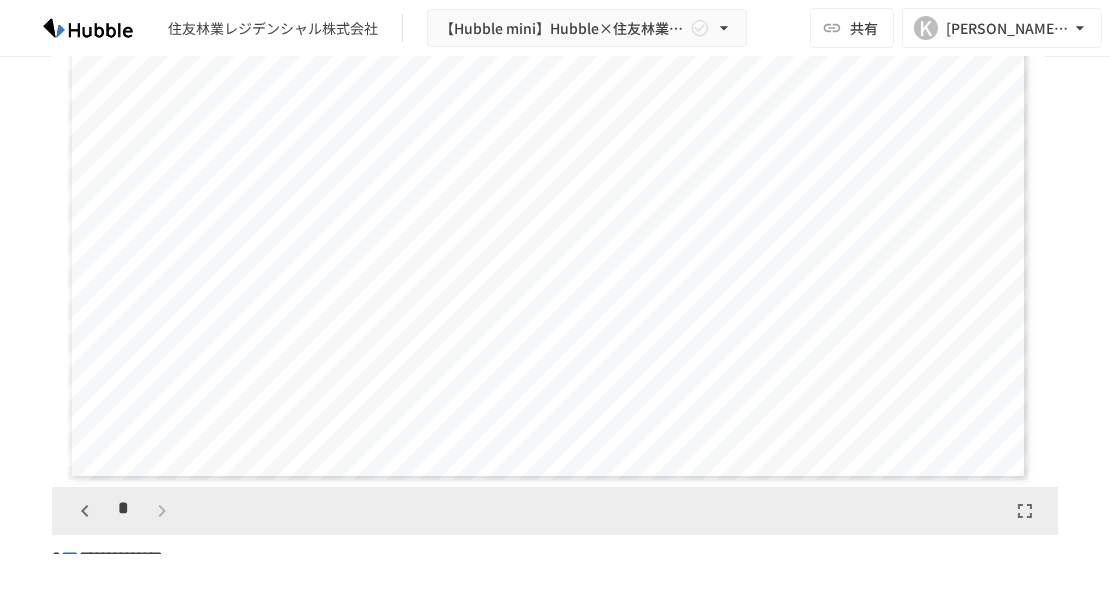 click on "*" at bounding box center [123, 511] 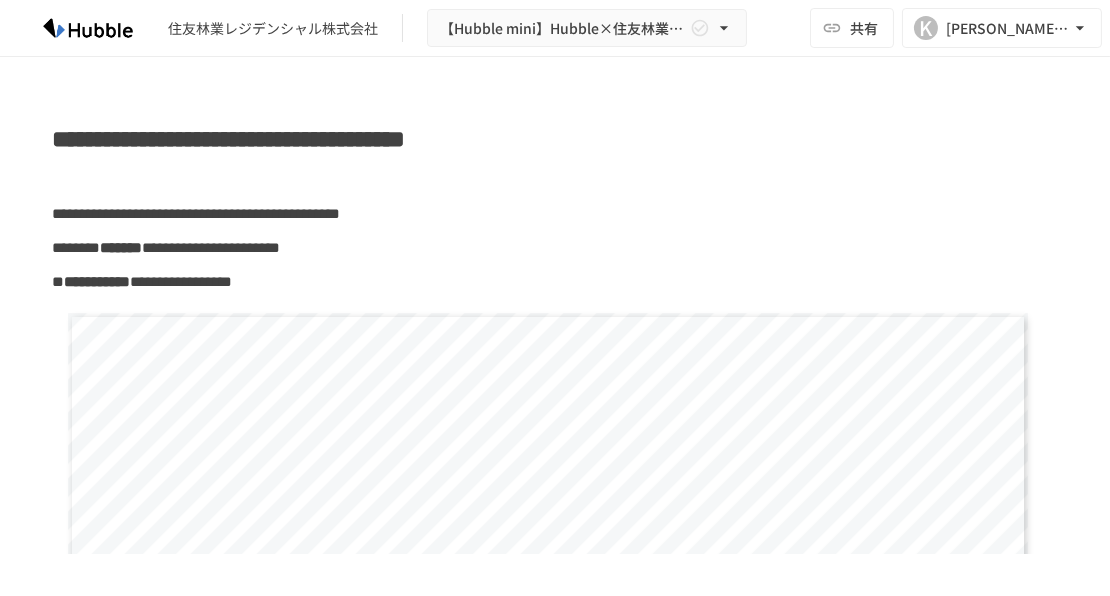 scroll, scrollTop: 0, scrollLeft: 0, axis: both 